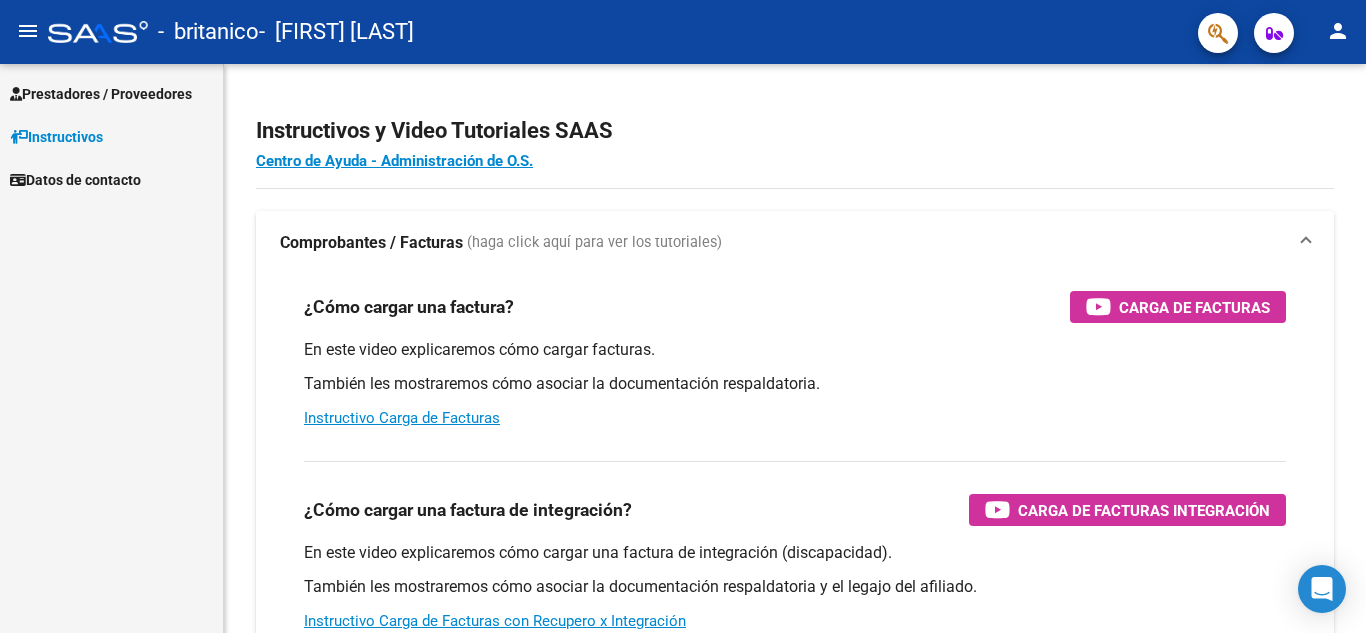 scroll, scrollTop: 0, scrollLeft: 0, axis: both 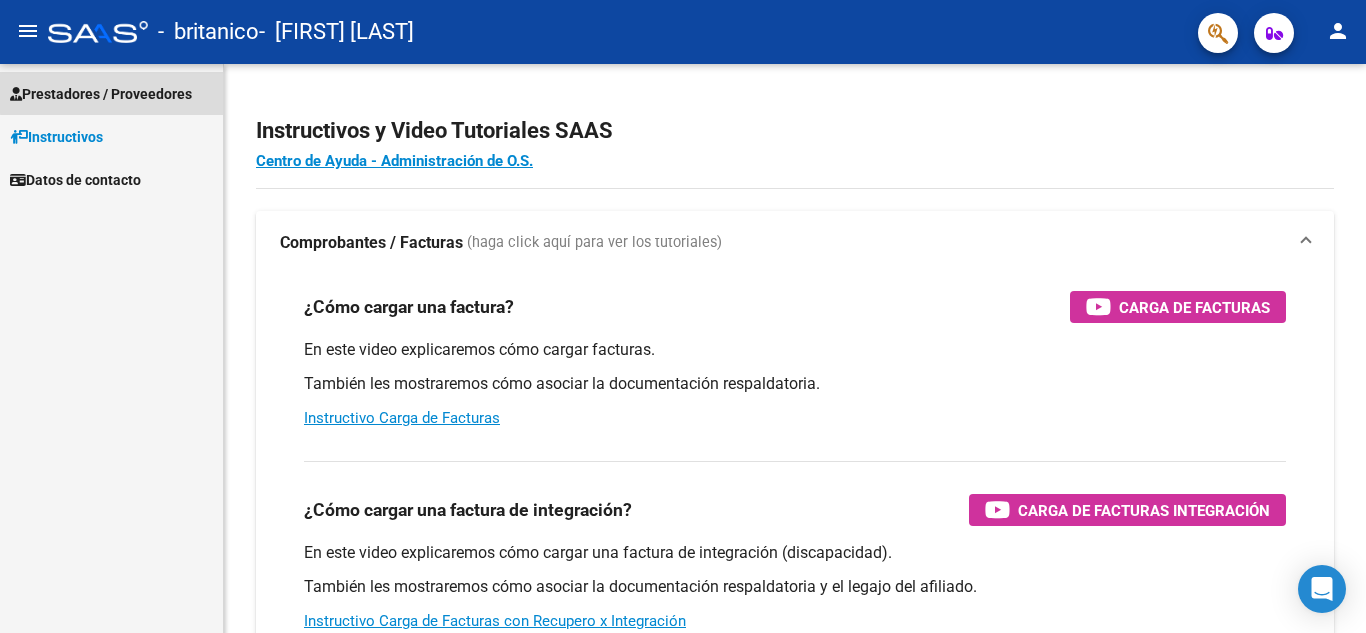 click on "Prestadores / Proveedores" at bounding box center (101, 94) 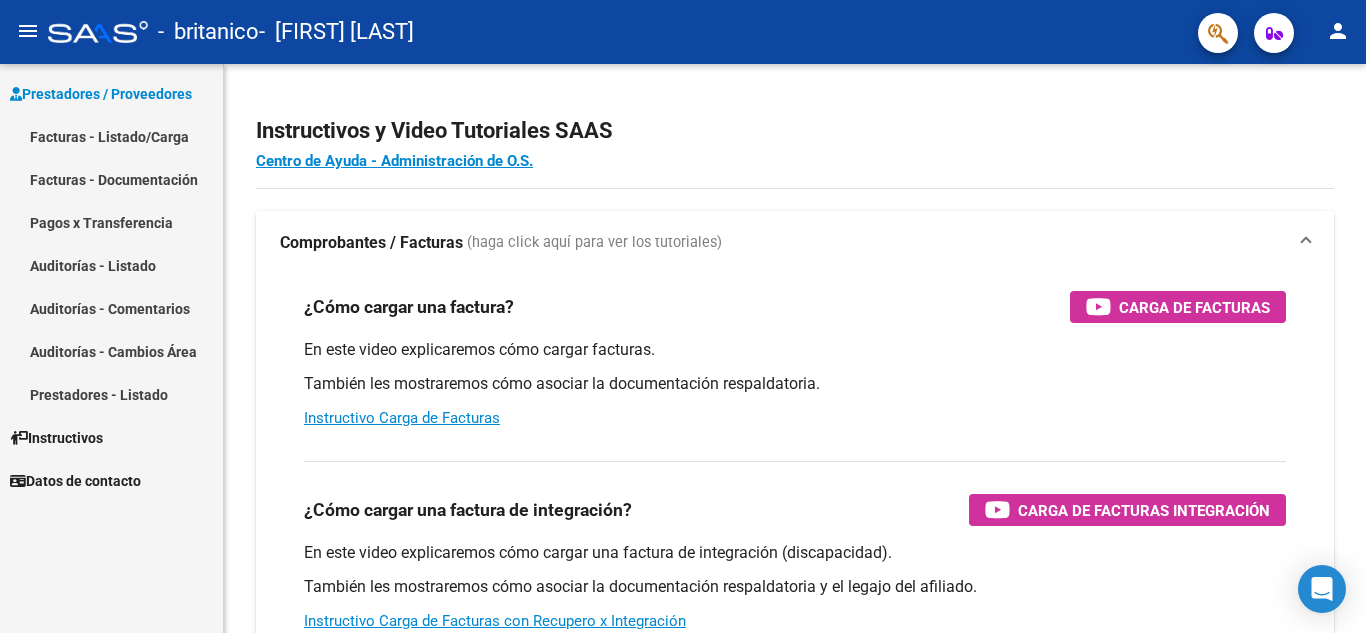 click on "Prestadores / Proveedores" at bounding box center (101, 94) 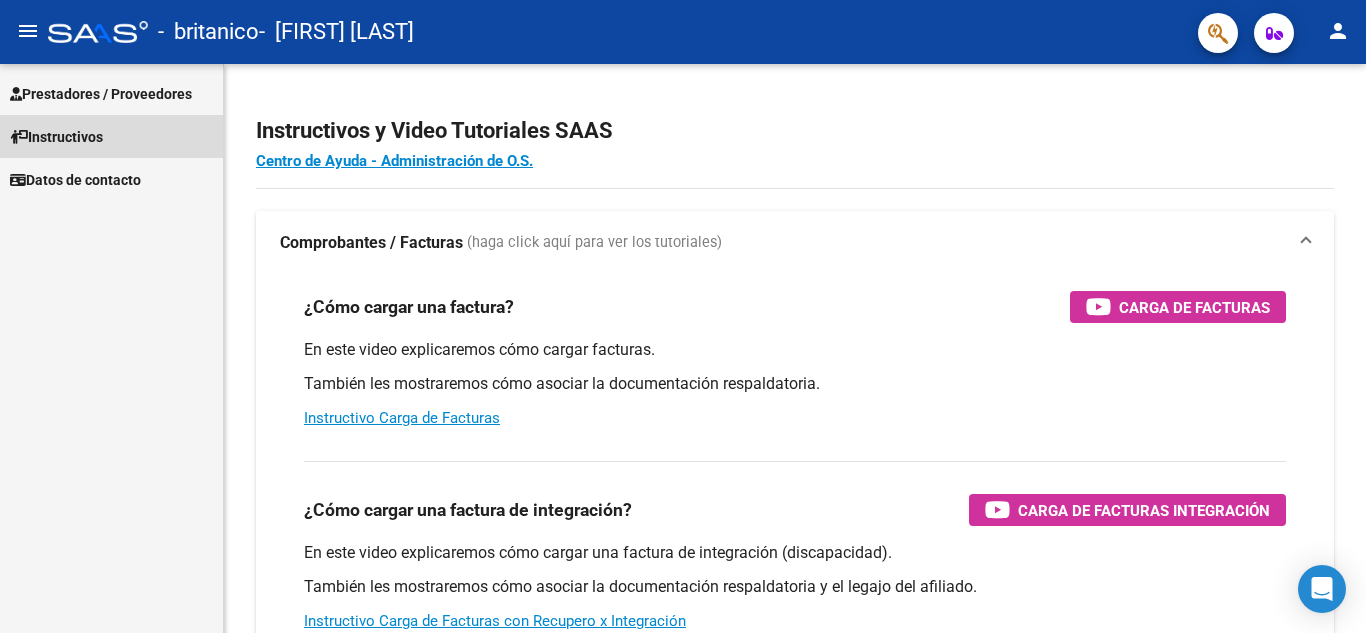 click on "Instructivos" at bounding box center (111, 136) 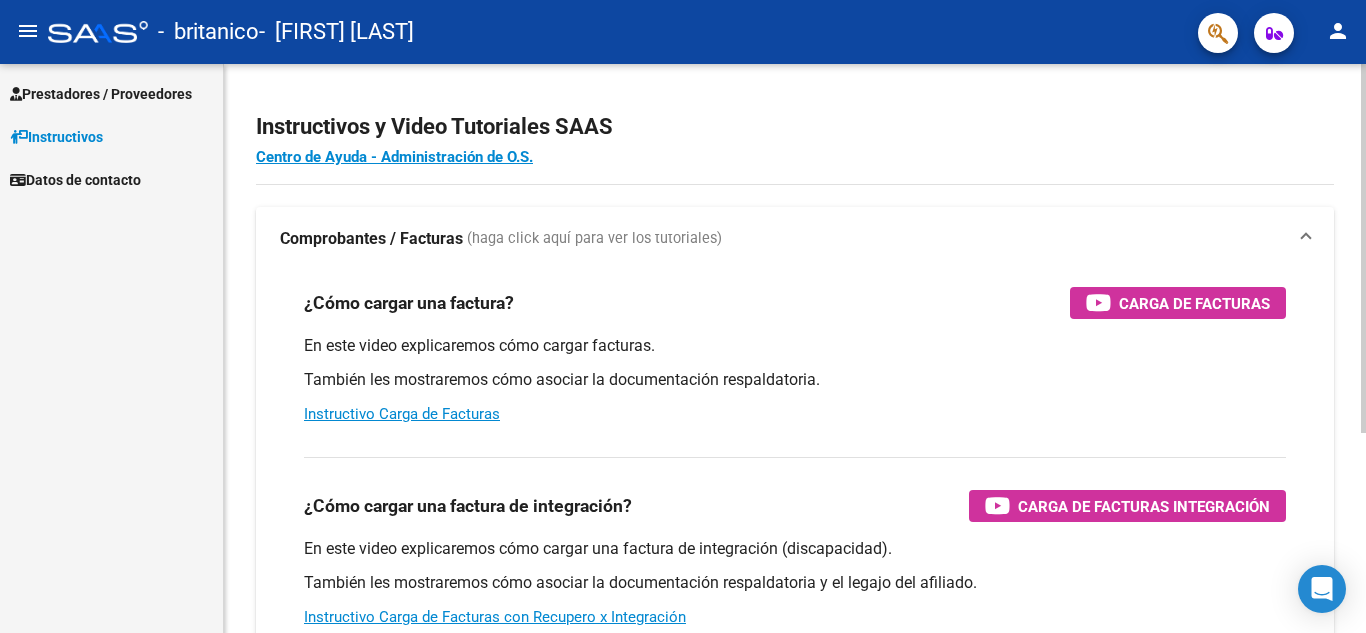 scroll, scrollTop: 0, scrollLeft: 0, axis: both 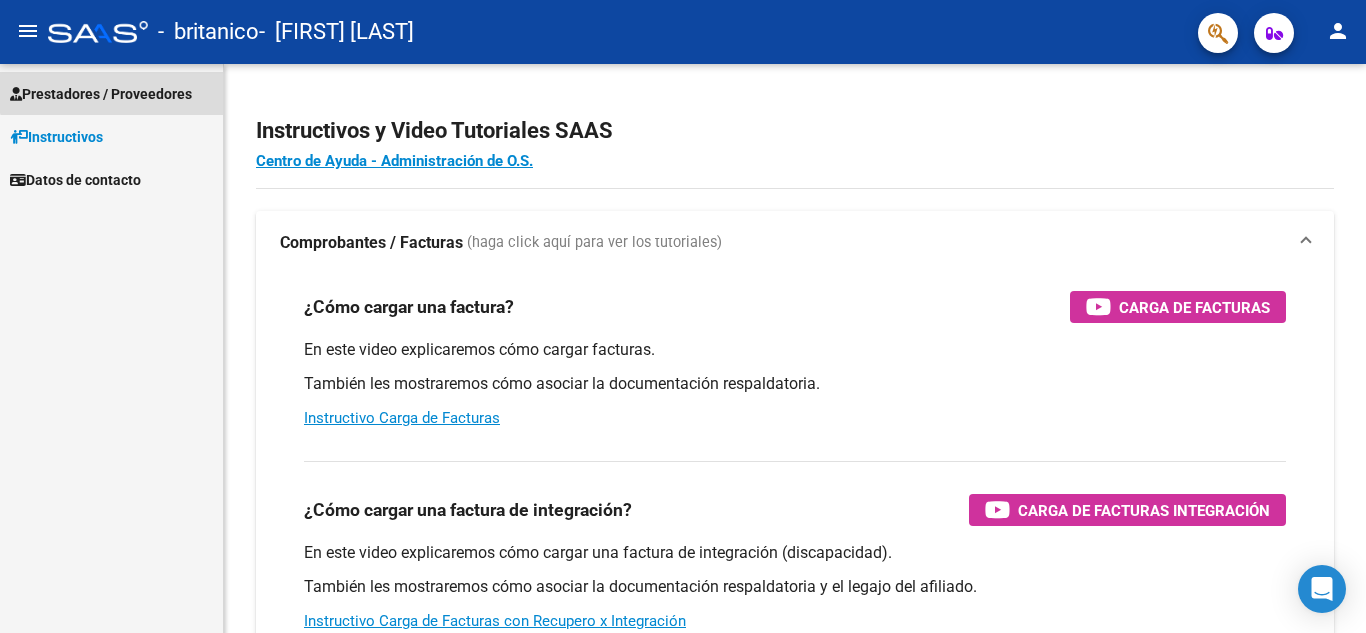 click on "Prestadores / Proveedores" at bounding box center (101, 94) 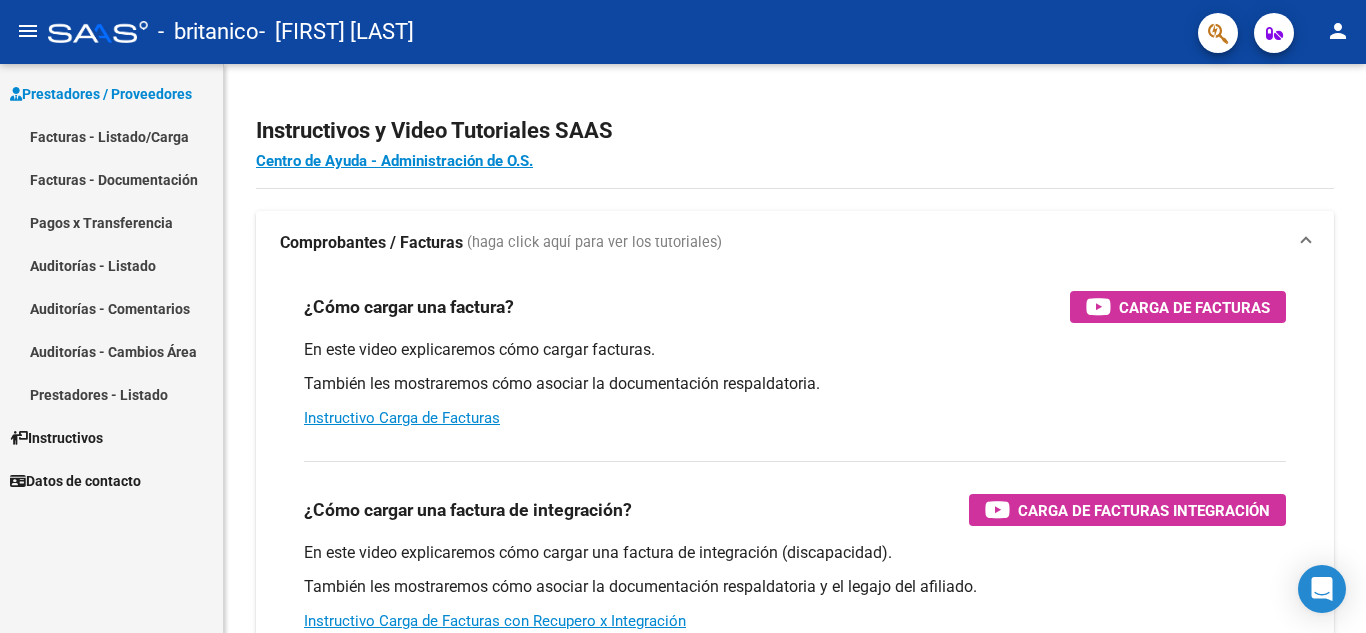 click on "Facturas - Listado/Carga" at bounding box center [111, 136] 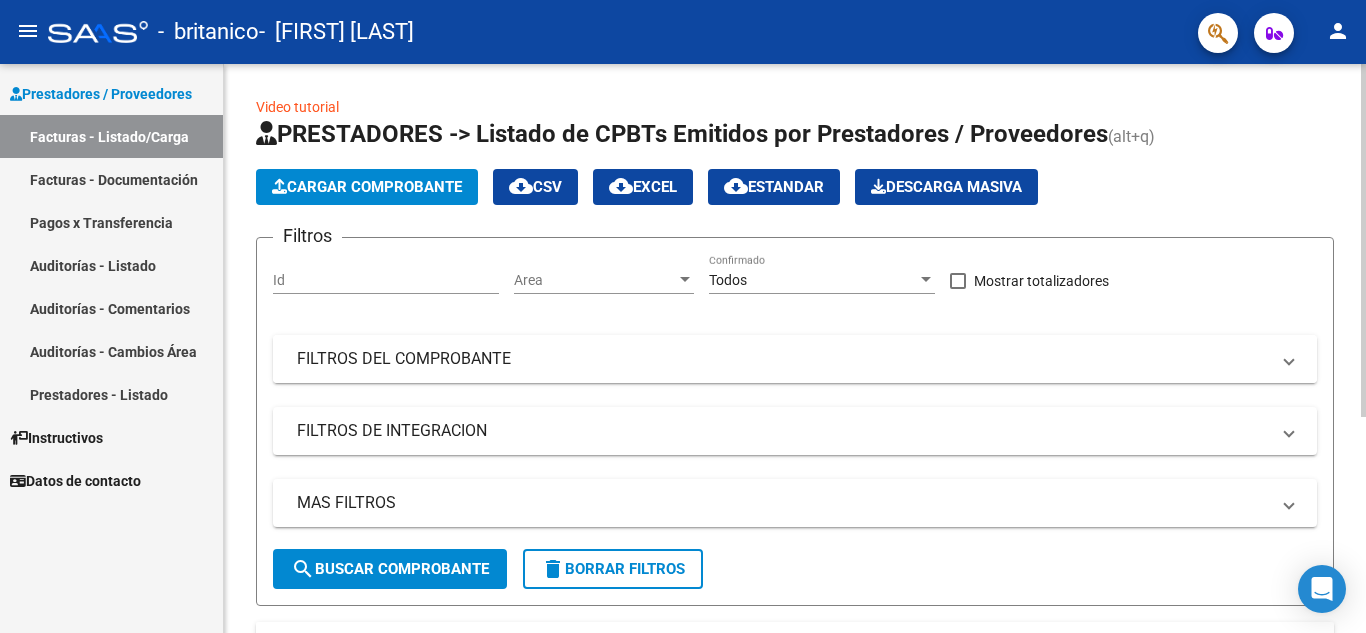 drag, startPoint x: 207, startPoint y: 191, endPoint x: 1042, endPoint y: 341, distance: 848.3661 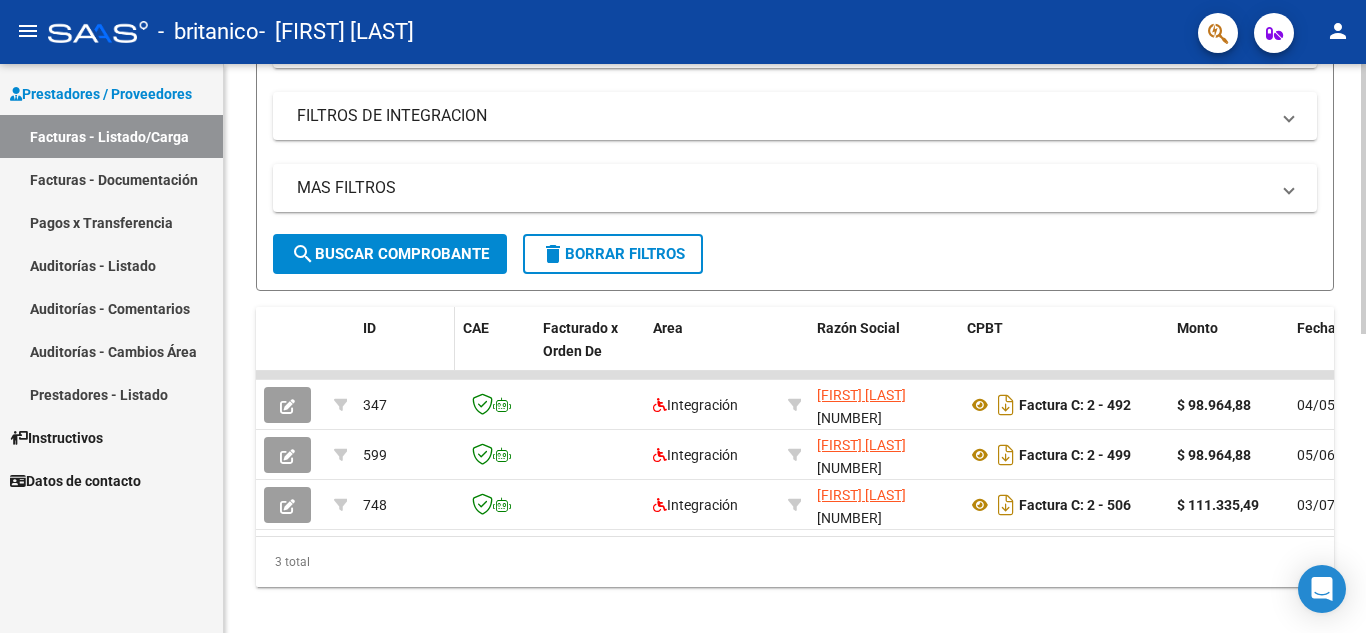 scroll, scrollTop: 628, scrollLeft: 0, axis: vertical 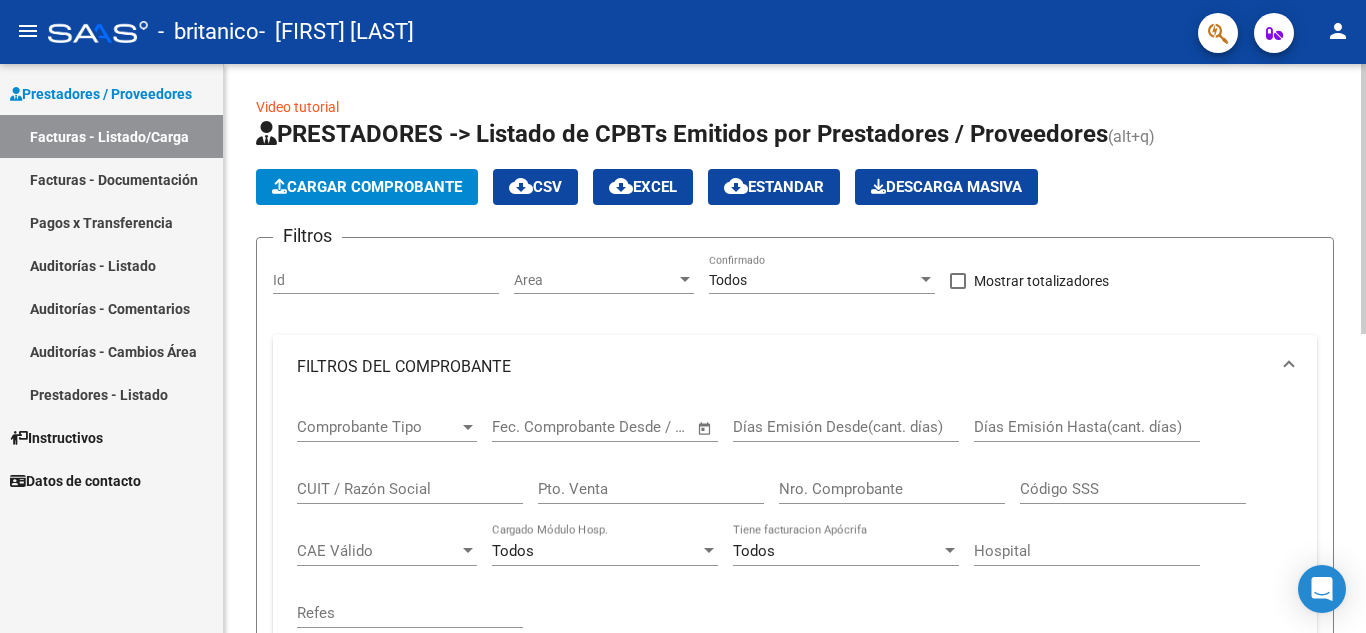 click on "Cargar Comprobante" 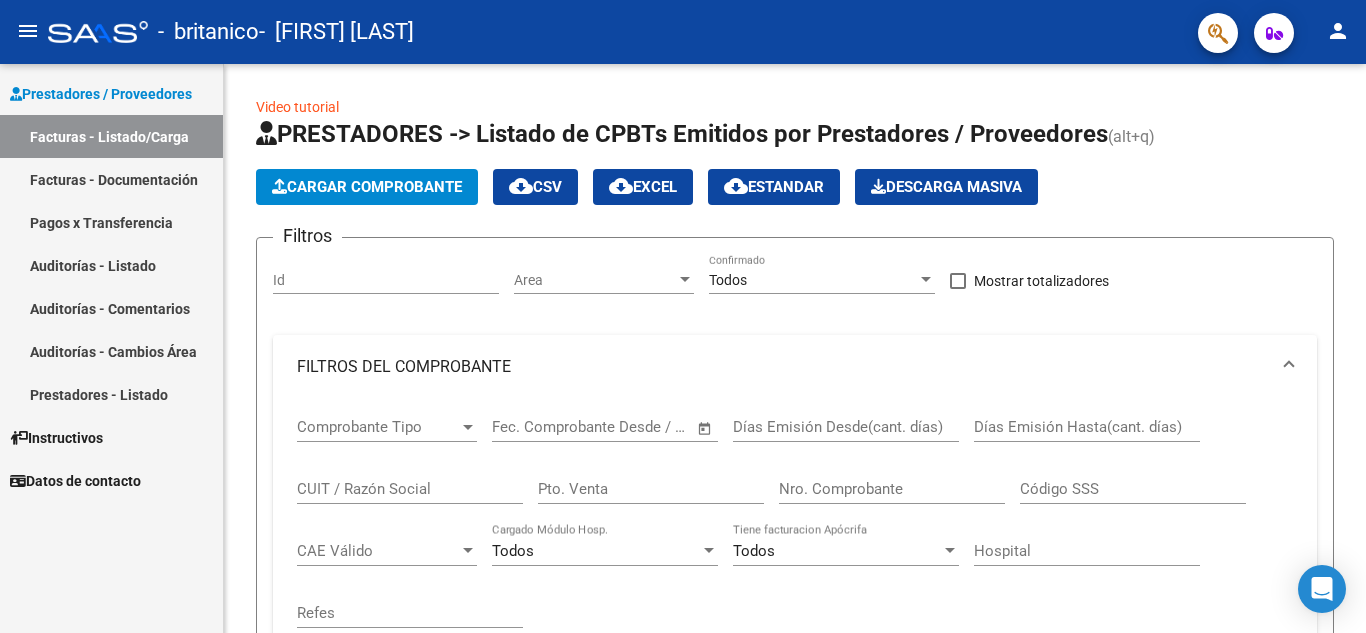 click on "Prestadores / Proveedores" at bounding box center (101, 94) 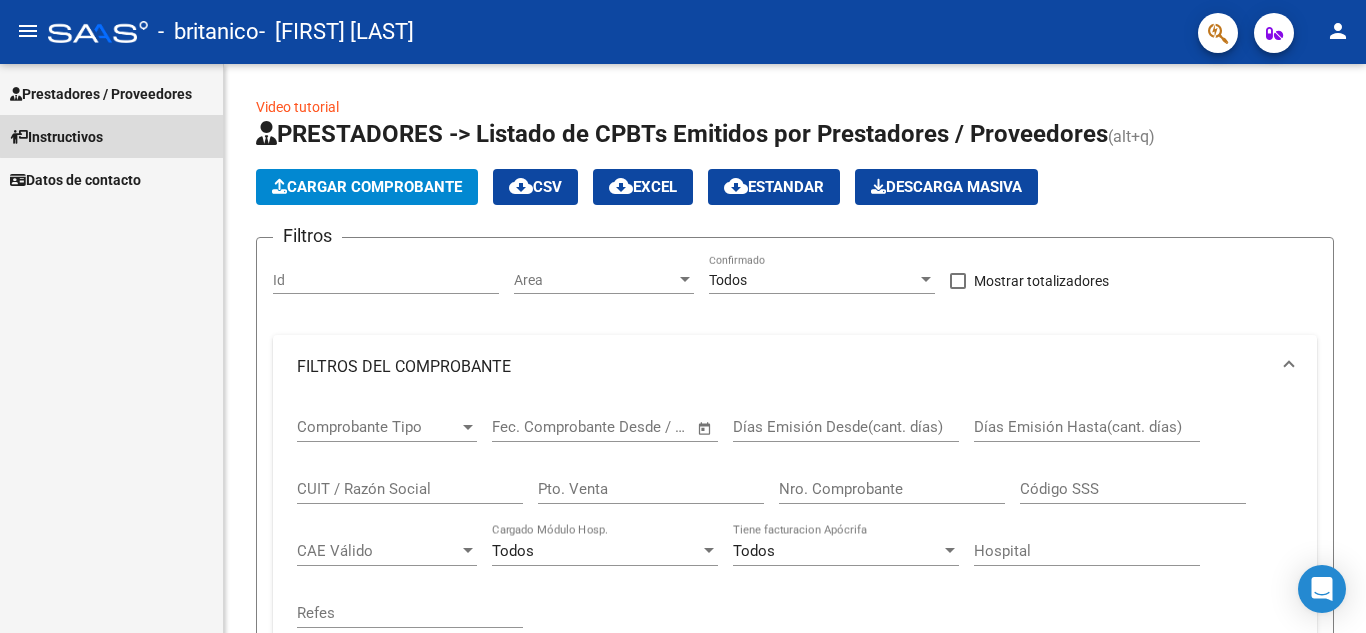 click on "Instructivos" at bounding box center [111, 136] 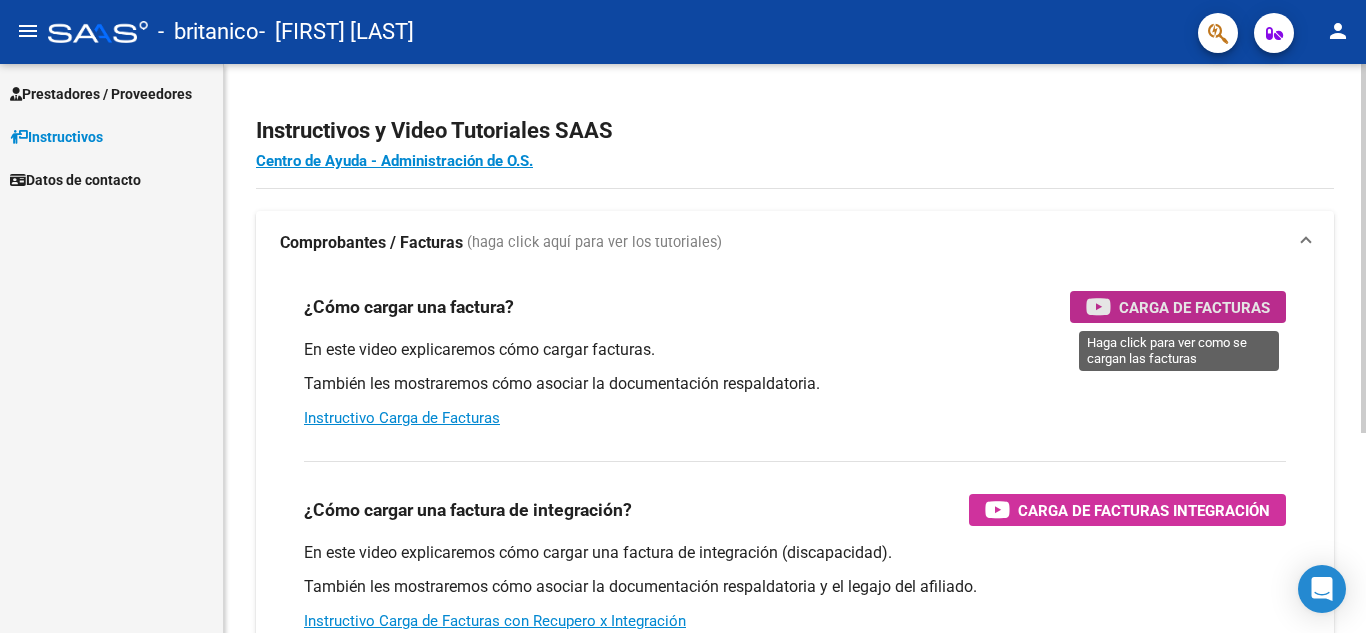 click on "Carga de Facturas" at bounding box center [1194, 307] 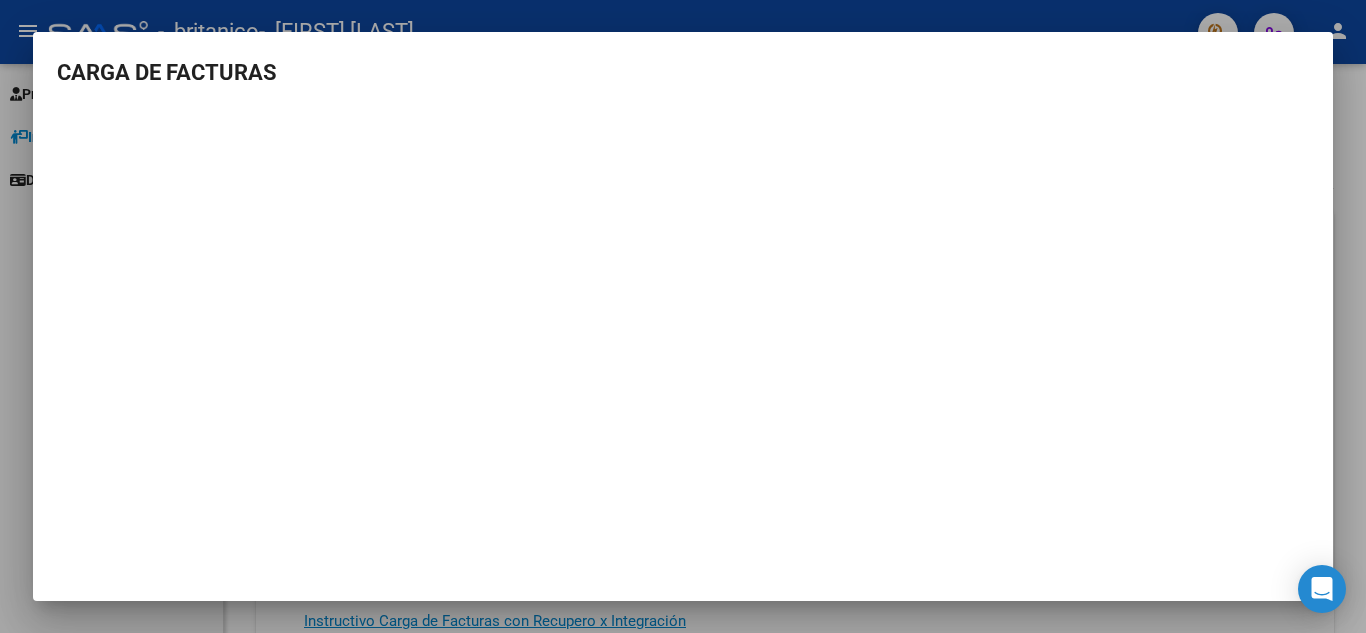 click at bounding box center (683, 316) 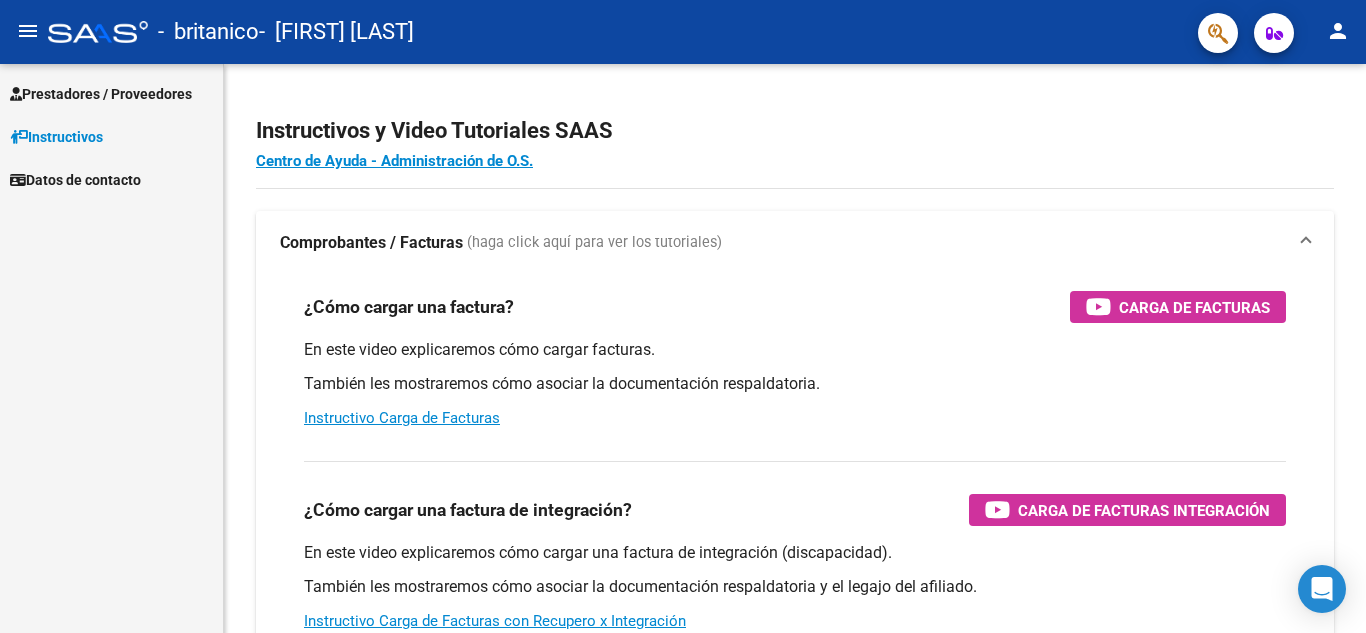 click on "Prestadores / Proveedores" at bounding box center (101, 94) 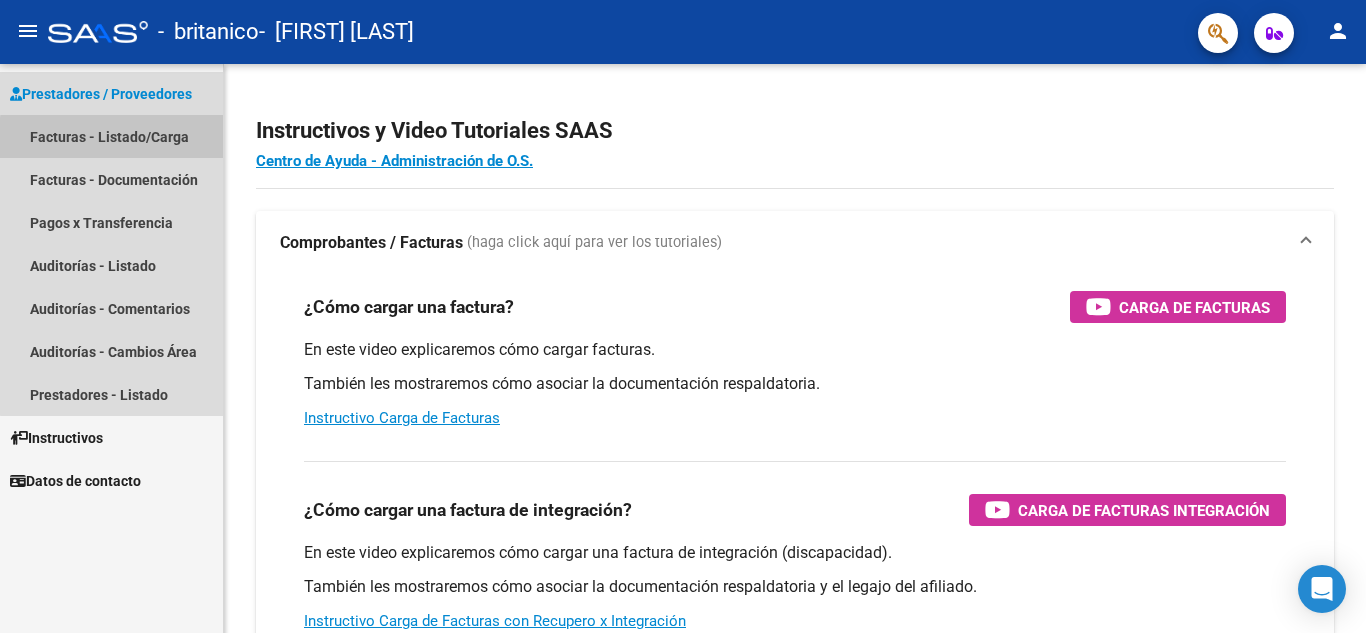 click on "Facturas - Listado/Carga" at bounding box center (111, 136) 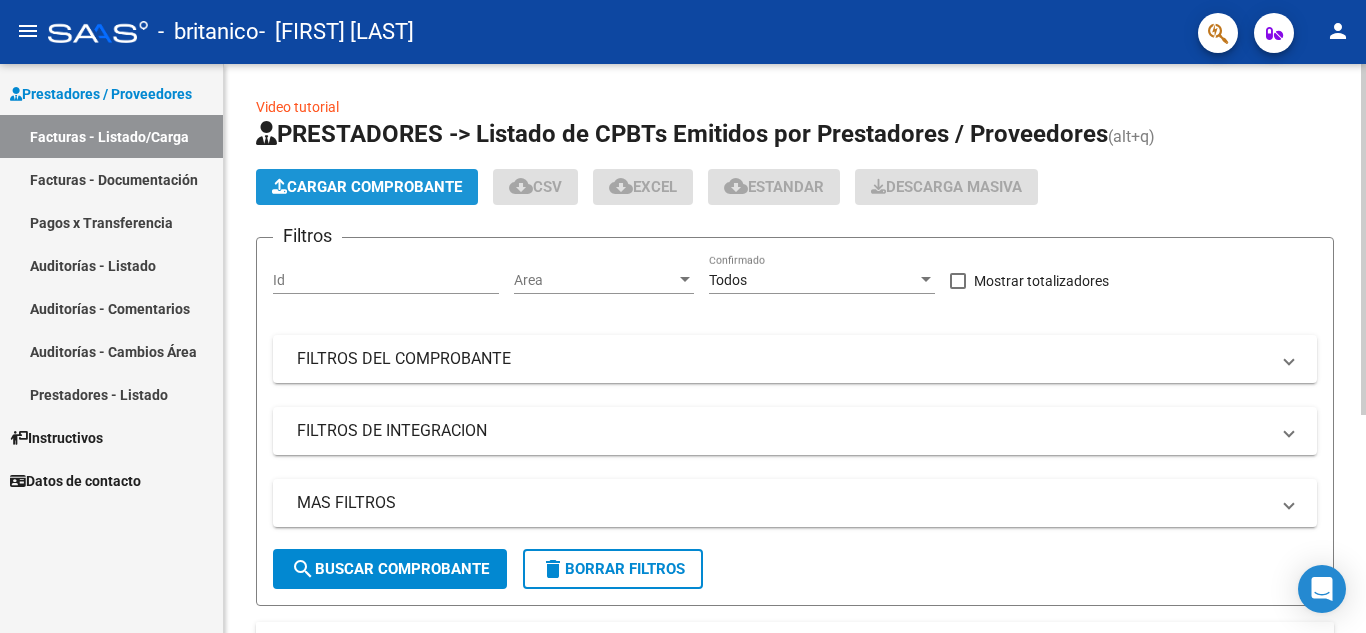 click on "Cargar Comprobante" 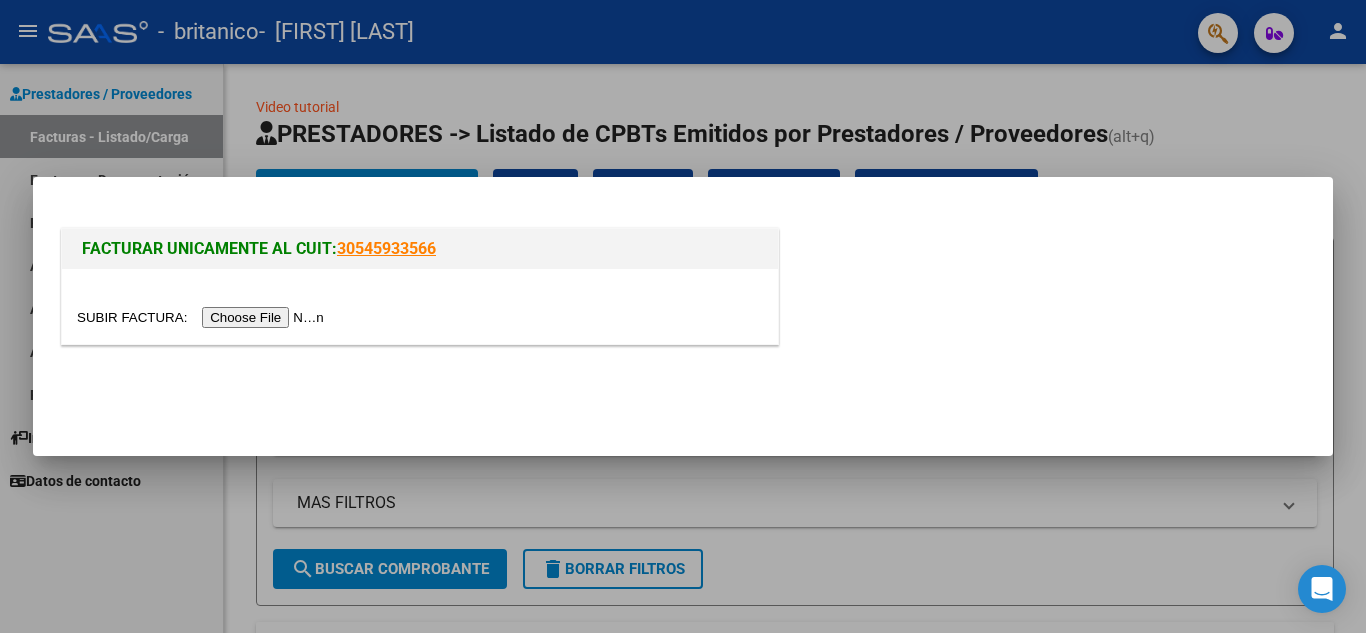 click at bounding box center [203, 317] 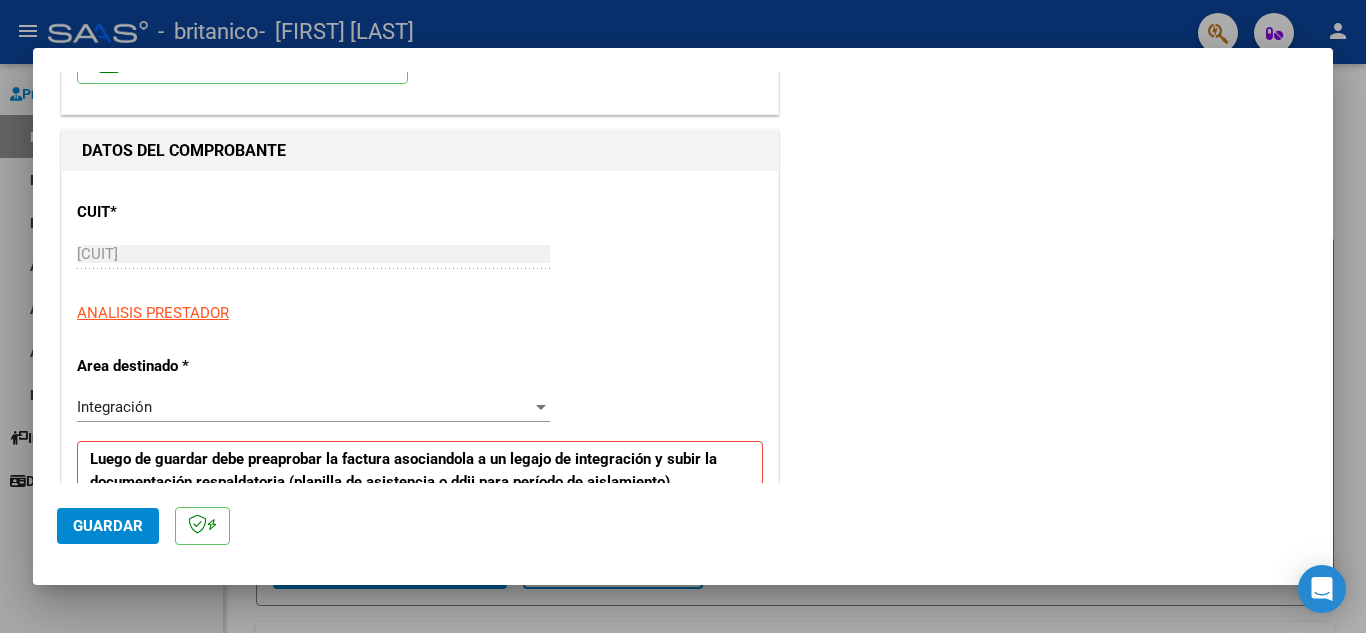 scroll, scrollTop: 200, scrollLeft: 0, axis: vertical 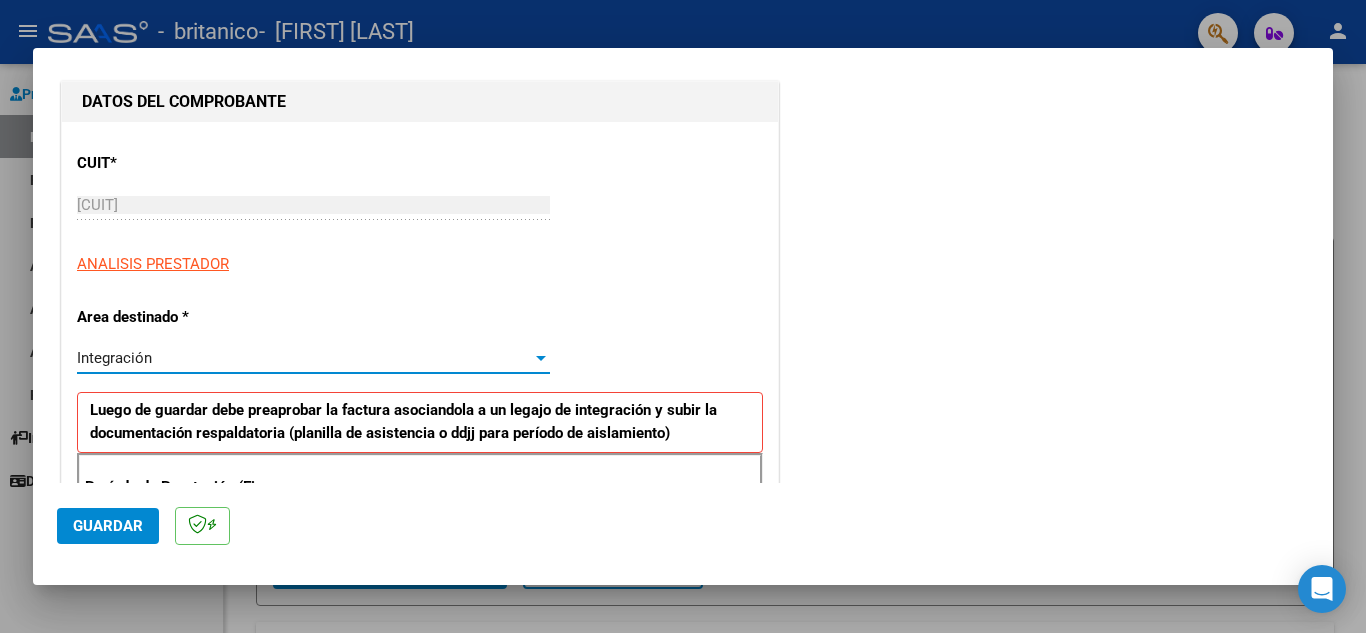 click on "Integración" at bounding box center (304, 358) 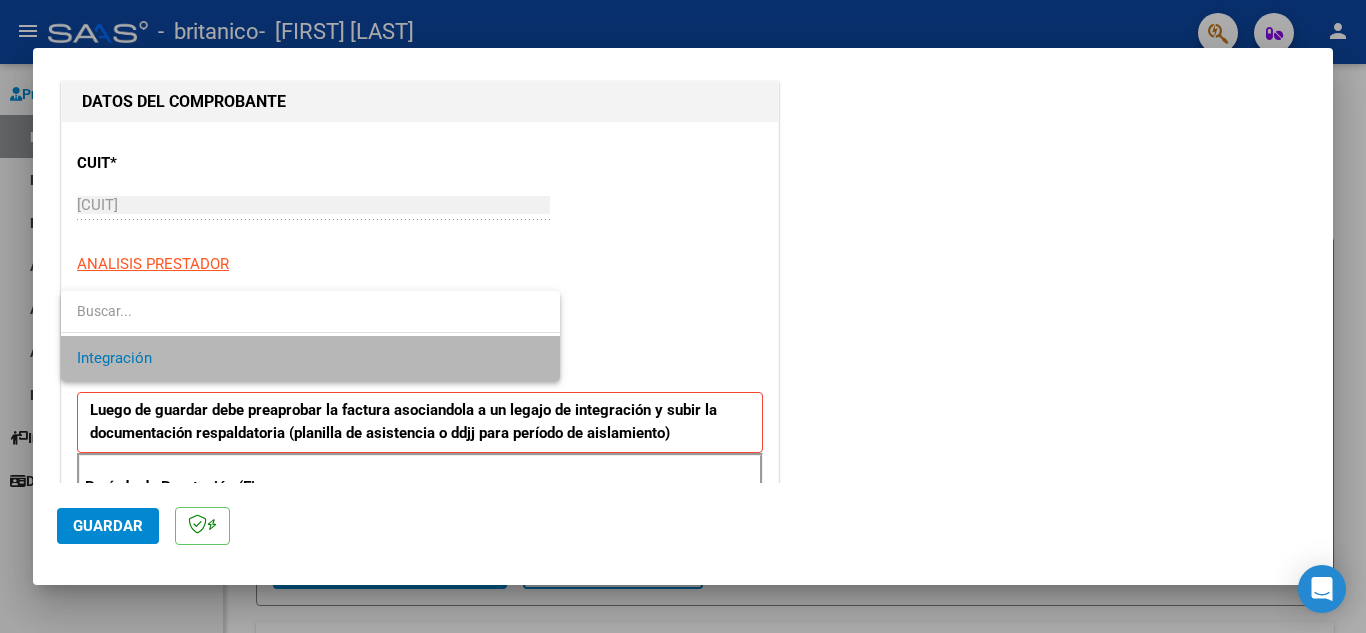 click on "Integración" at bounding box center (310, 358) 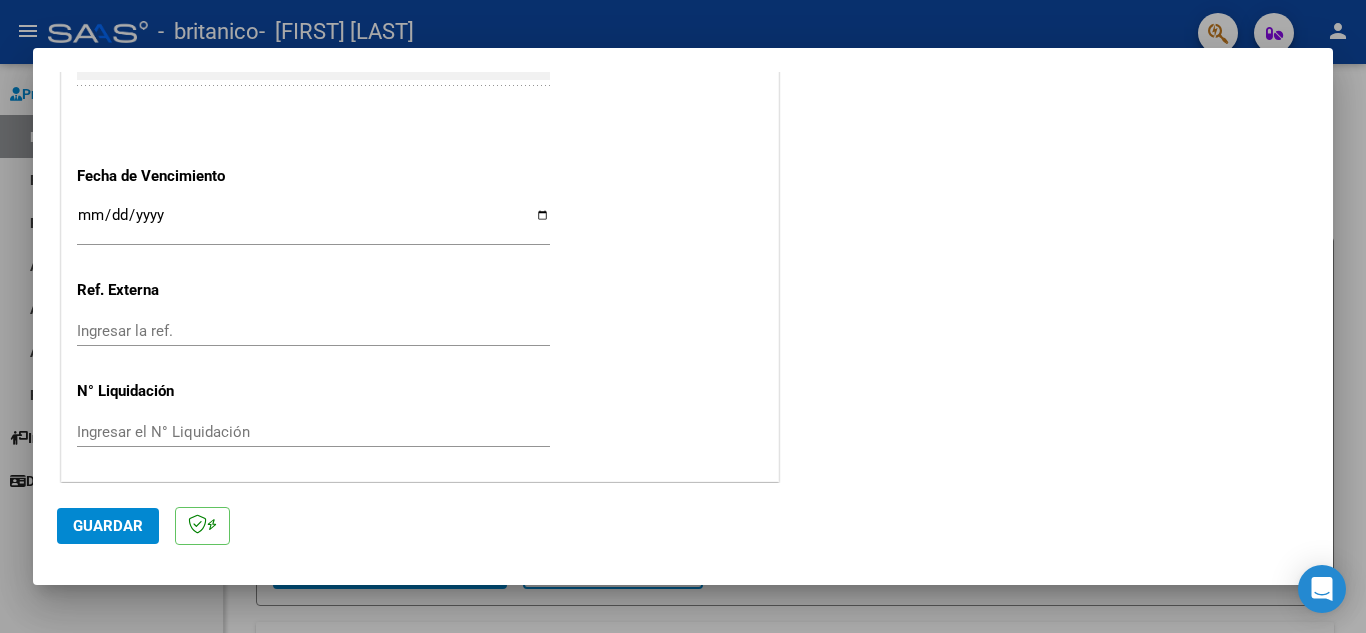 scroll, scrollTop: 1311, scrollLeft: 0, axis: vertical 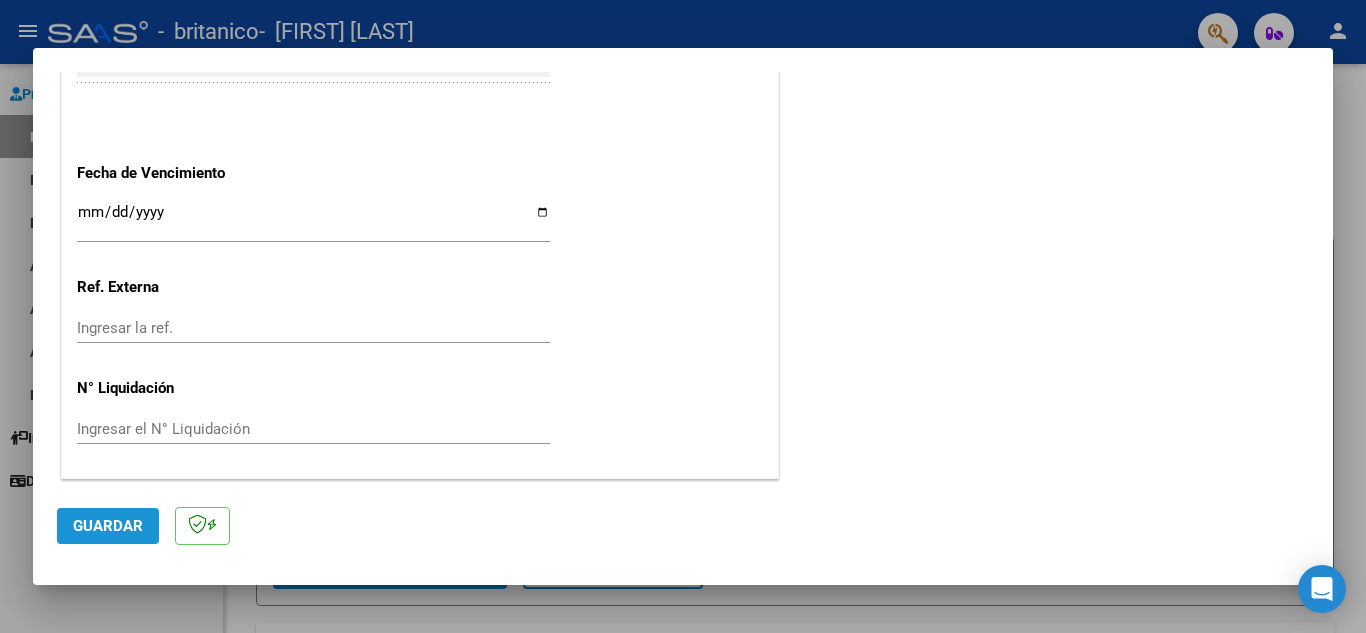 click on "Guardar" 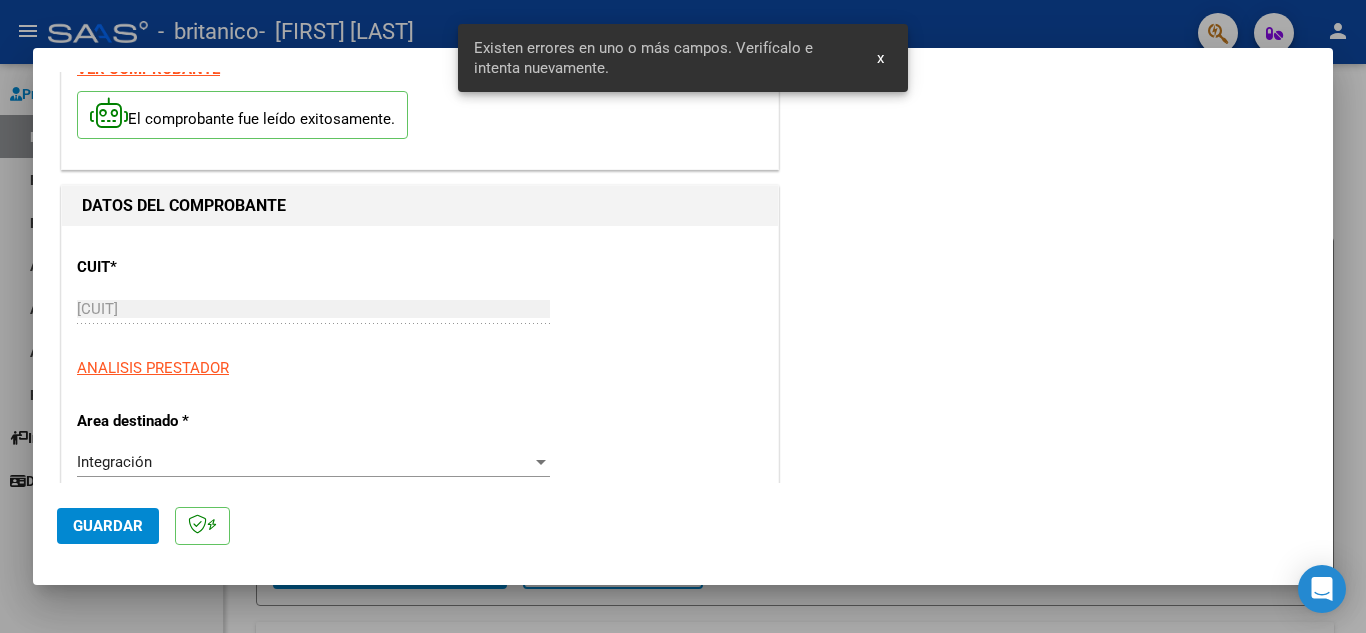 scroll, scrollTop: 0, scrollLeft: 0, axis: both 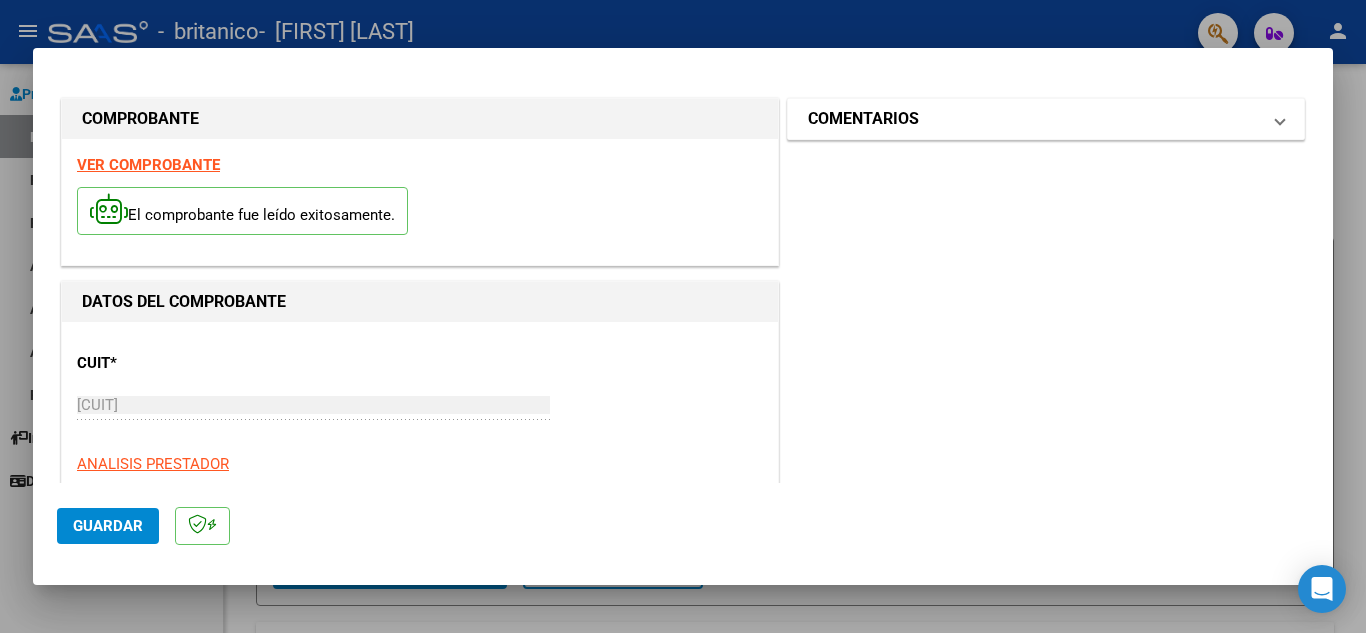 click on "COMENTARIOS" at bounding box center (1034, 119) 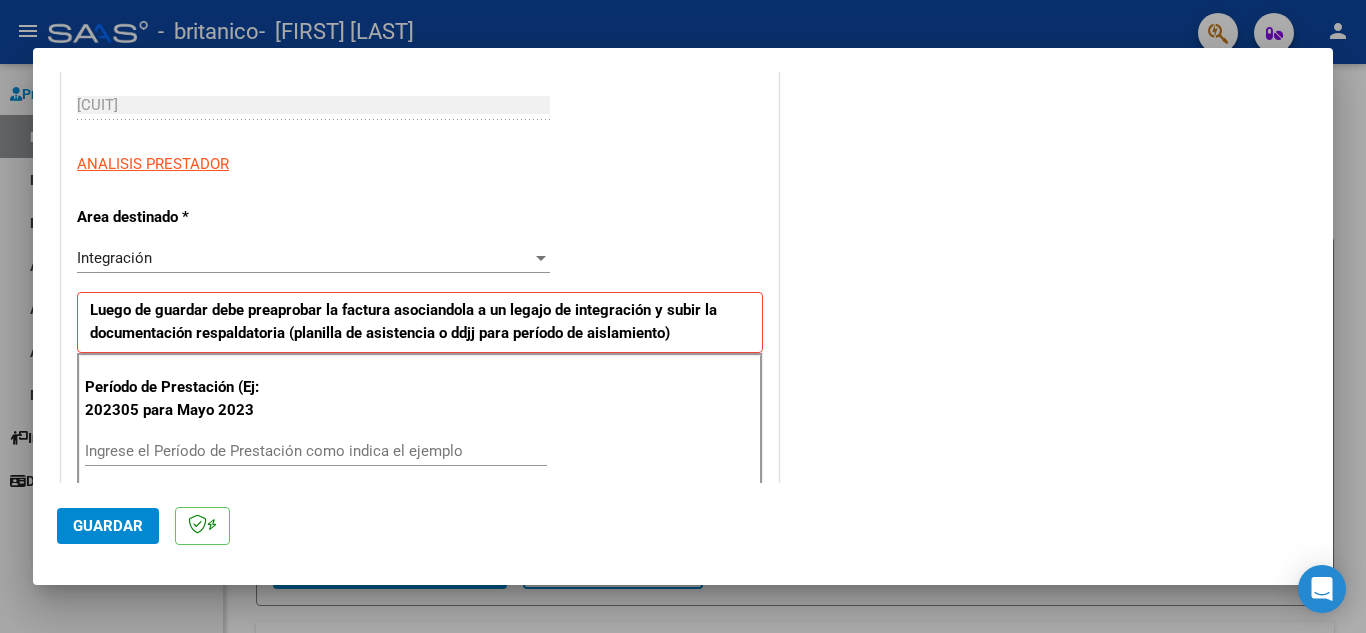 scroll, scrollTop: 400, scrollLeft: 0, axis: vertical 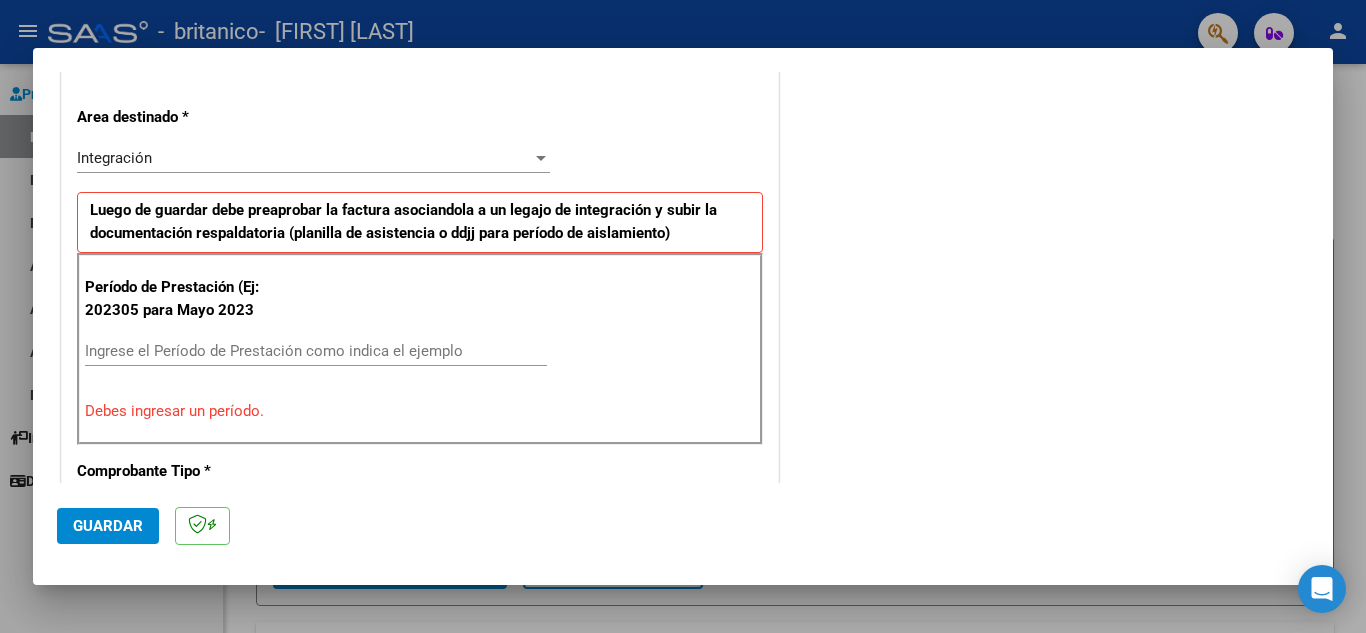 click on "Ingrese el Período de Prestación como indica el ejemplo" at bounding box center (316, 351) 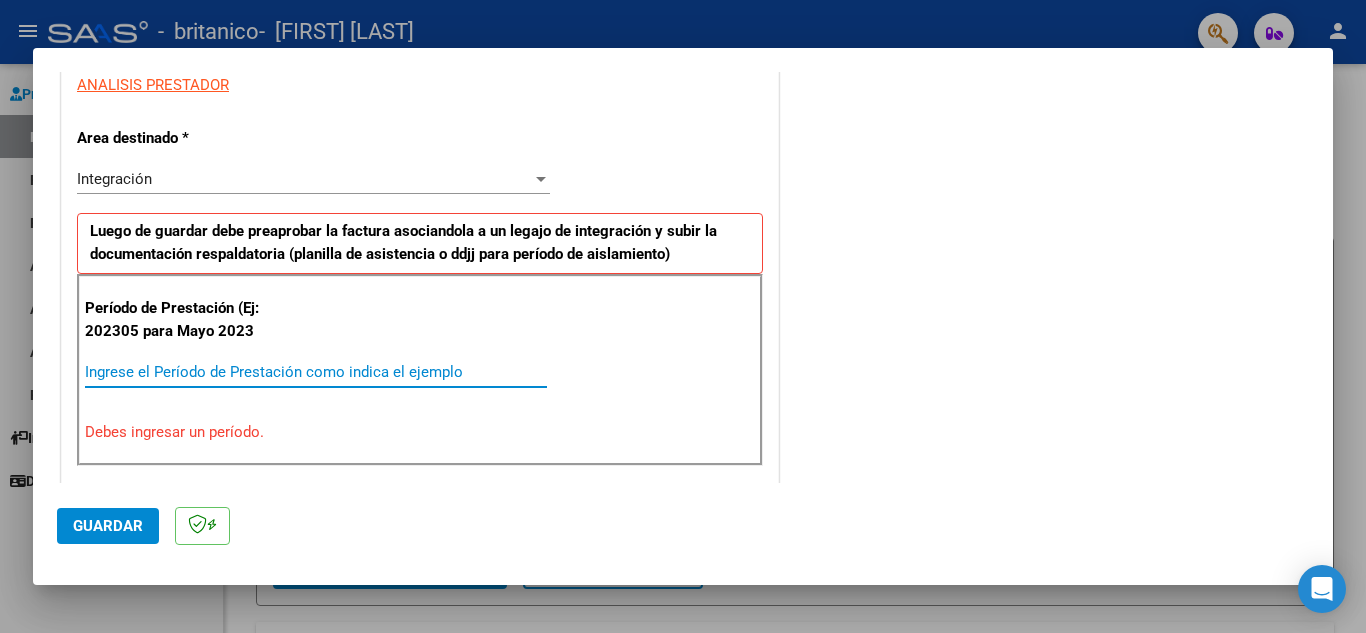 scroll, scrollTop: 500, scrollLeft: 0, axis: vertical 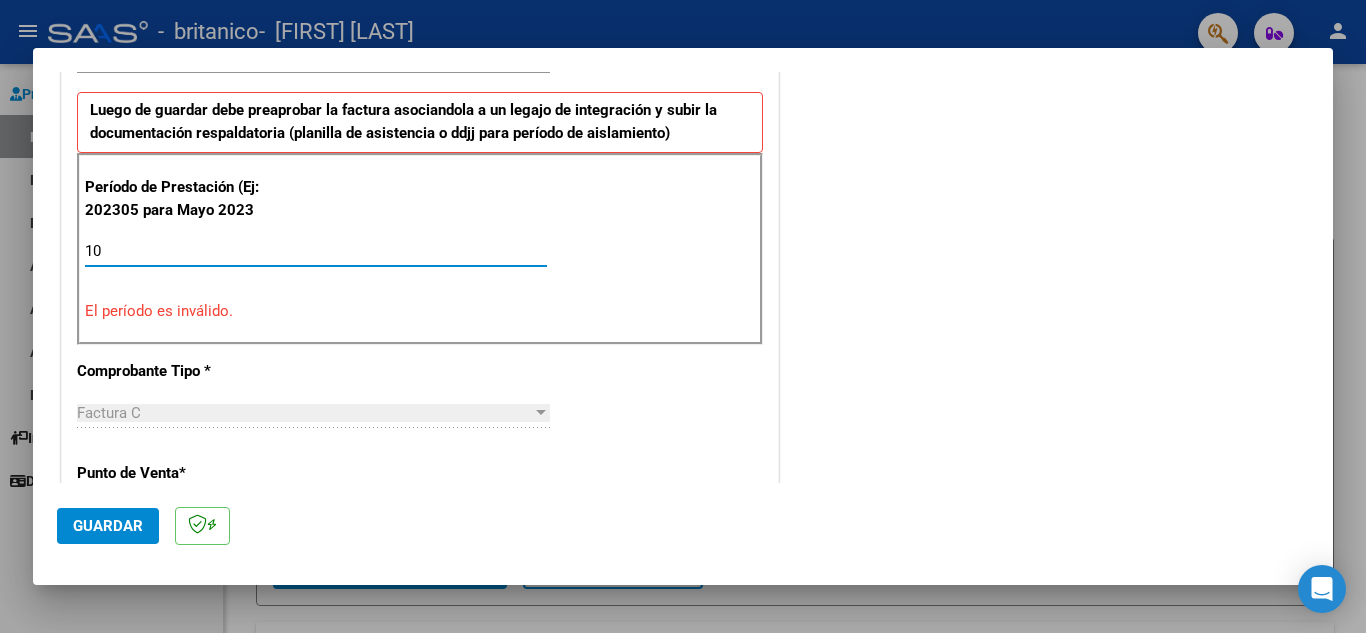 type on "1" 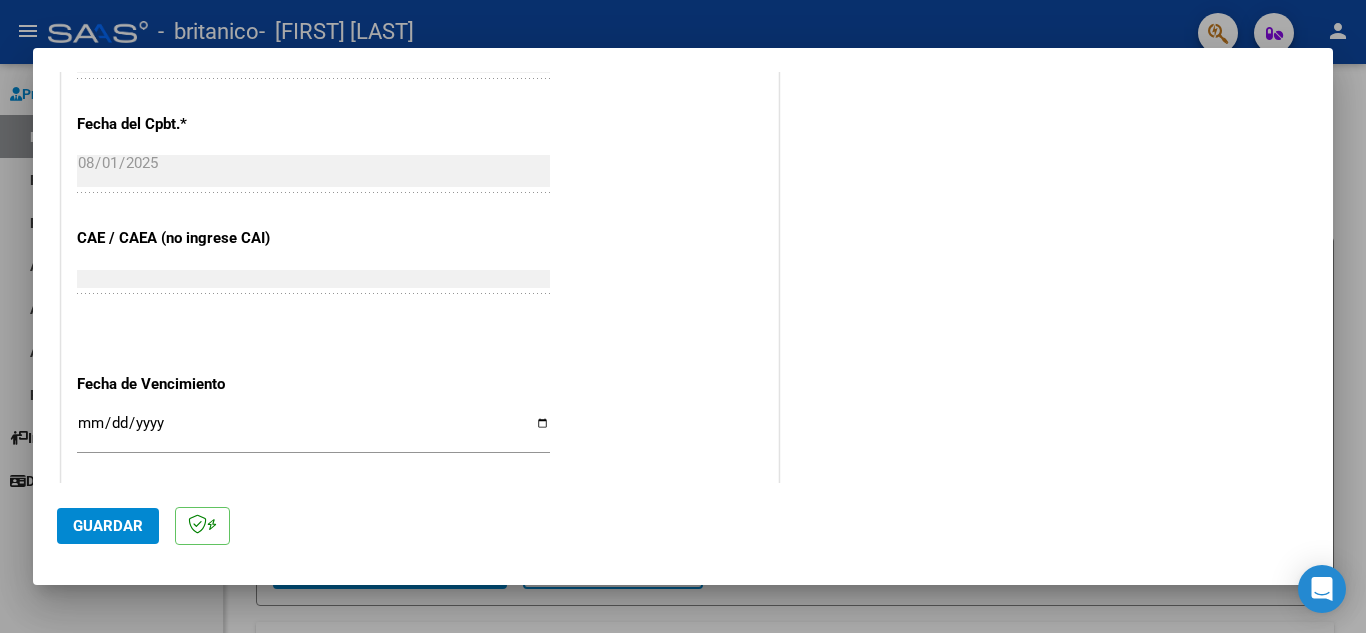 scroll, scrollTop: 1200, scrollLeft: 0, axis: vertical 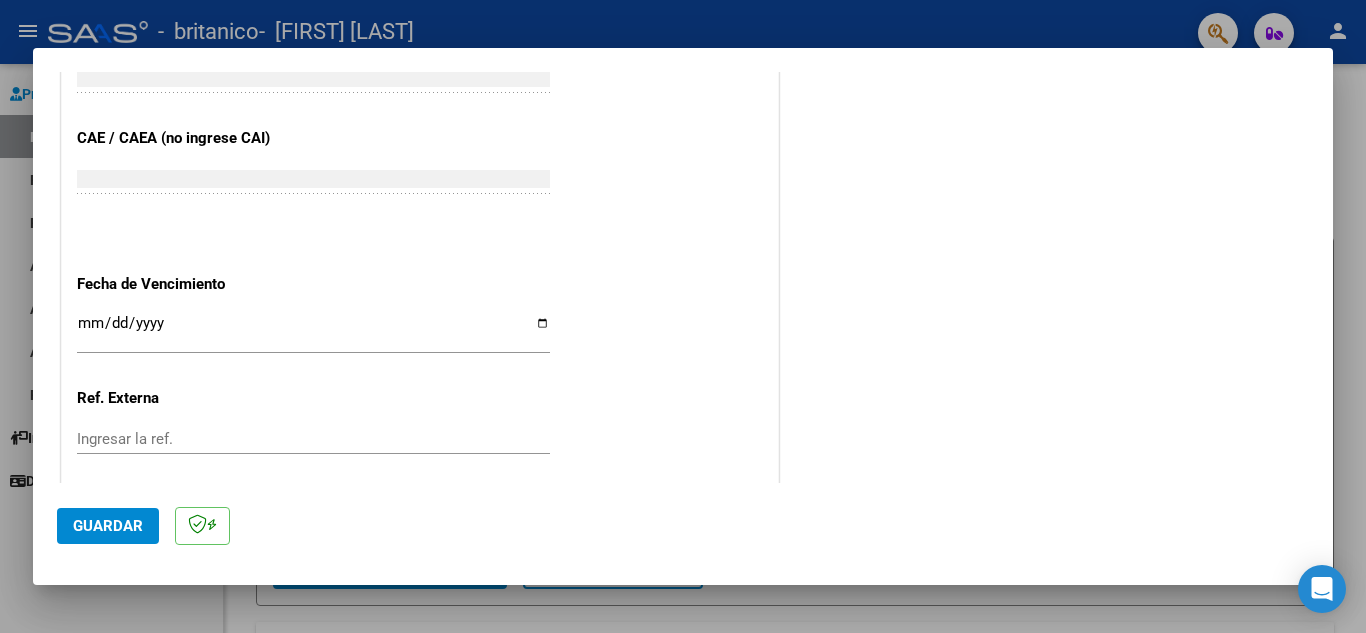type on "202507" 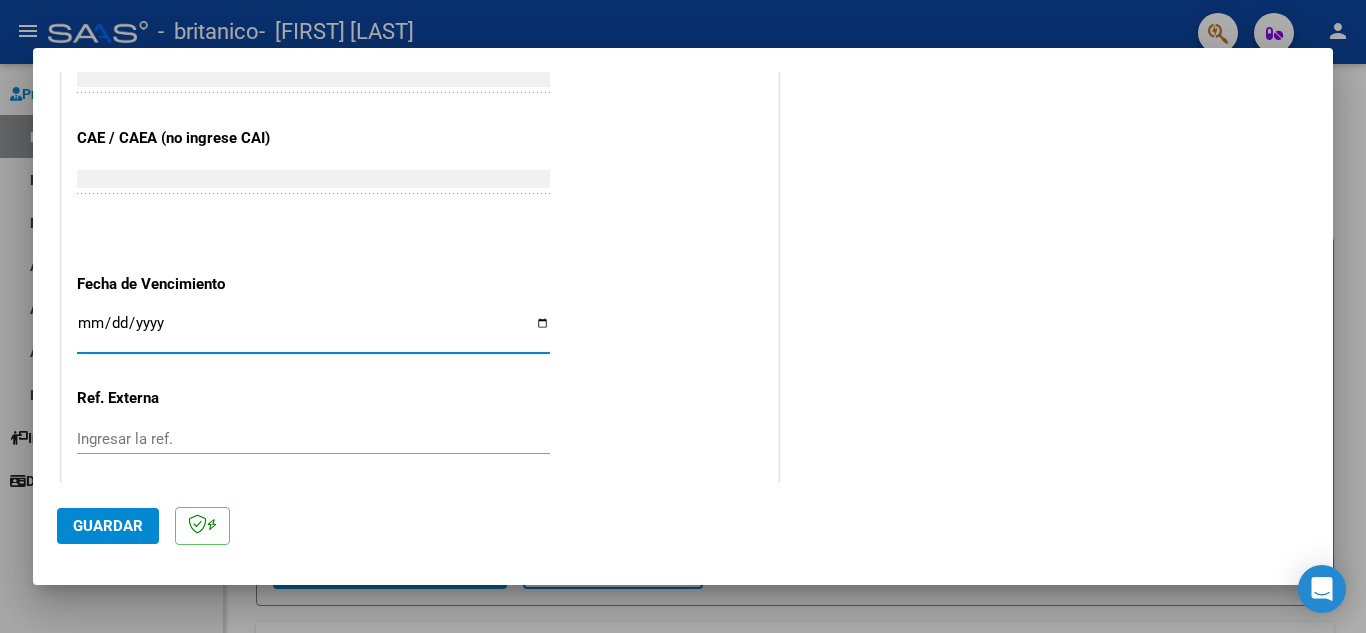 click on "Ingresar la fecha" at bounding box center (313, 331) 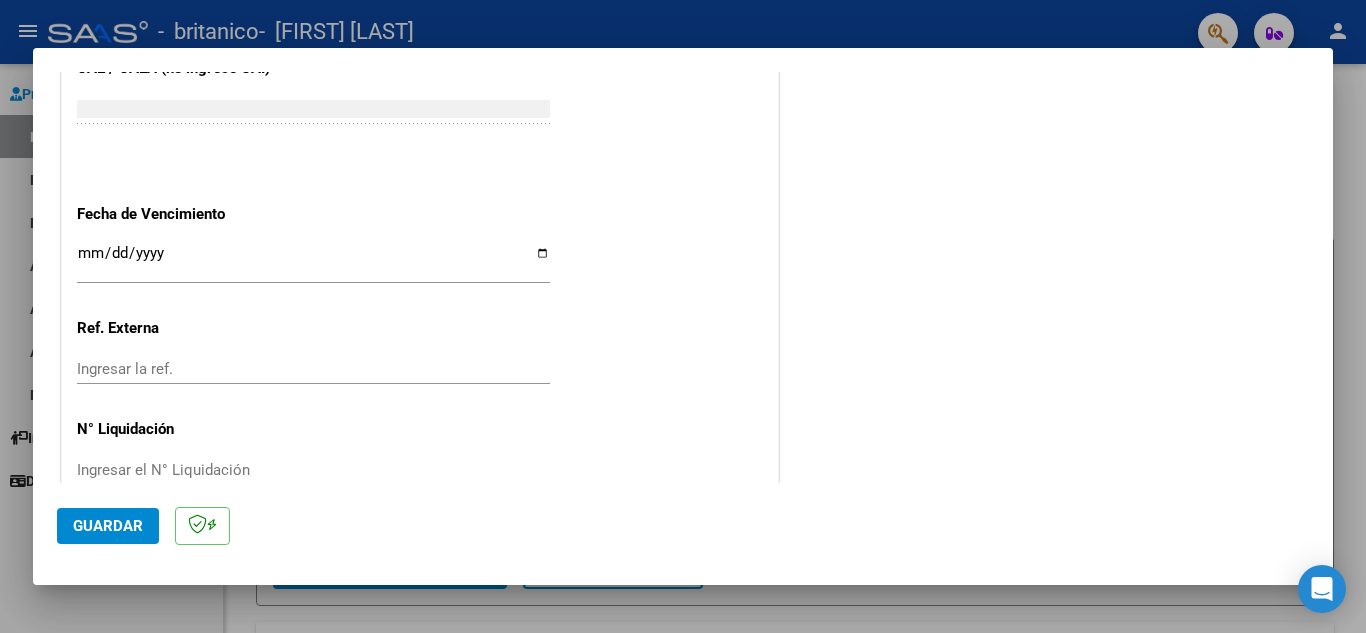 scroll, scrollTop: 1311, scrollLeft: 0, axis: vertical 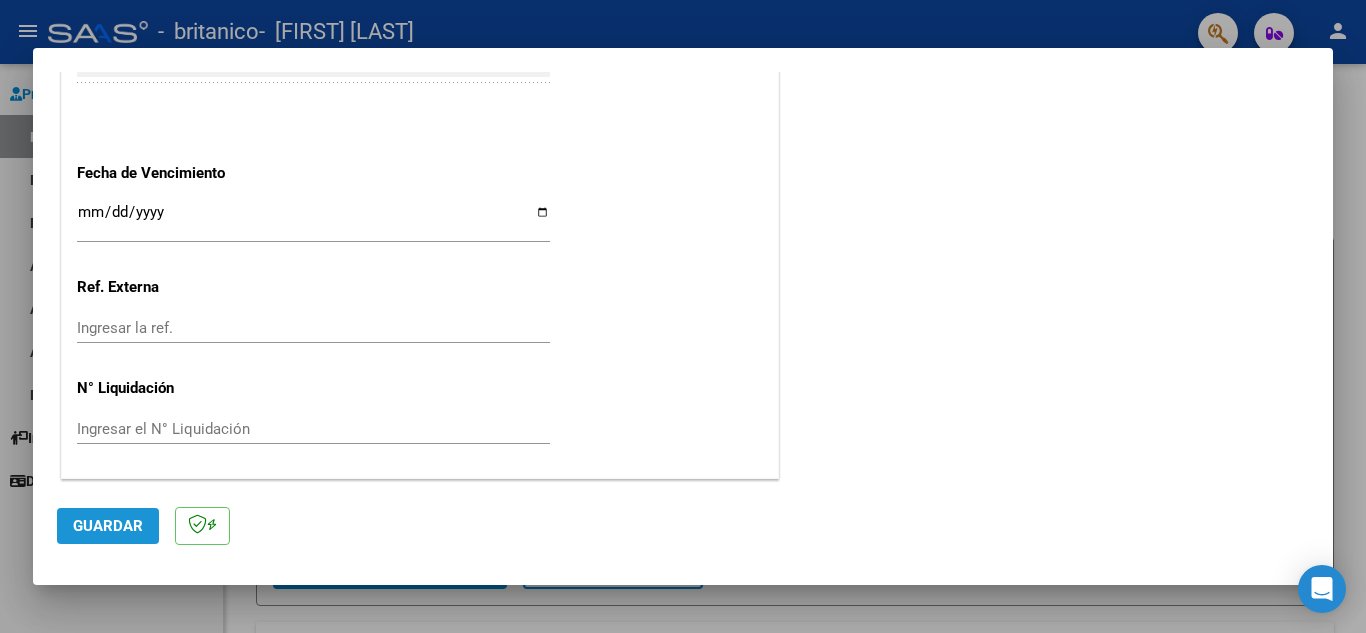 click on "Guardar" 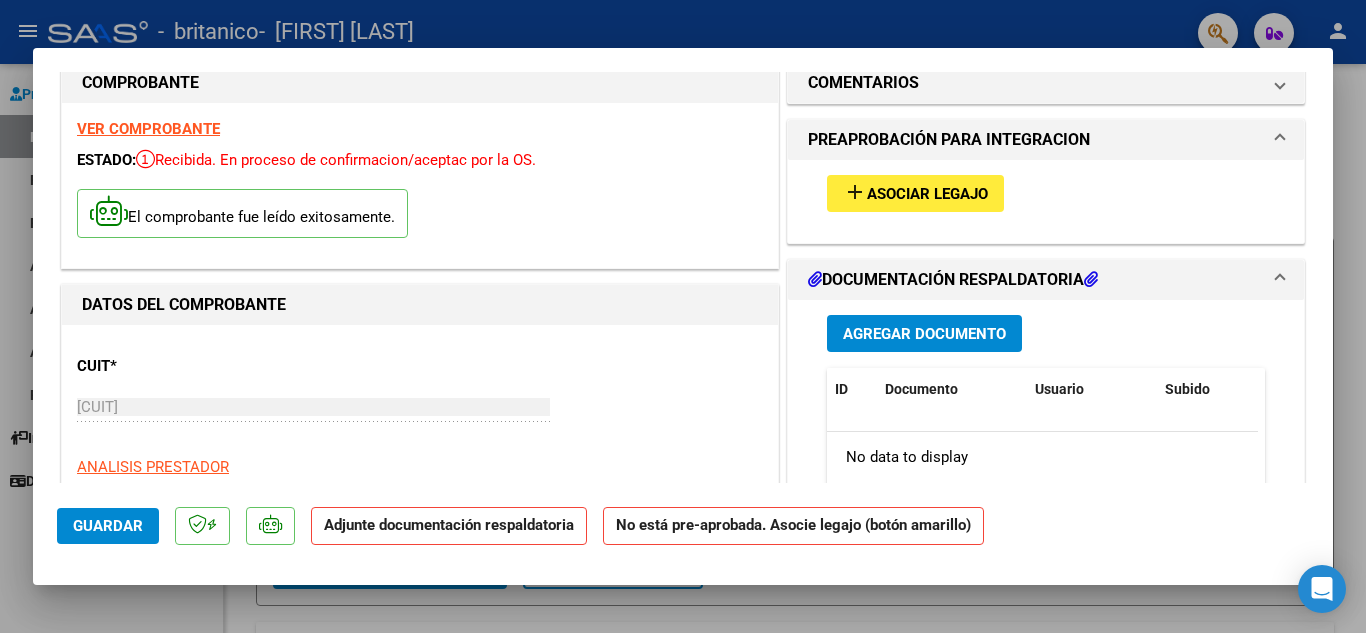 scroll, scrollTop: 0, scrollLeft: 0, axis: both 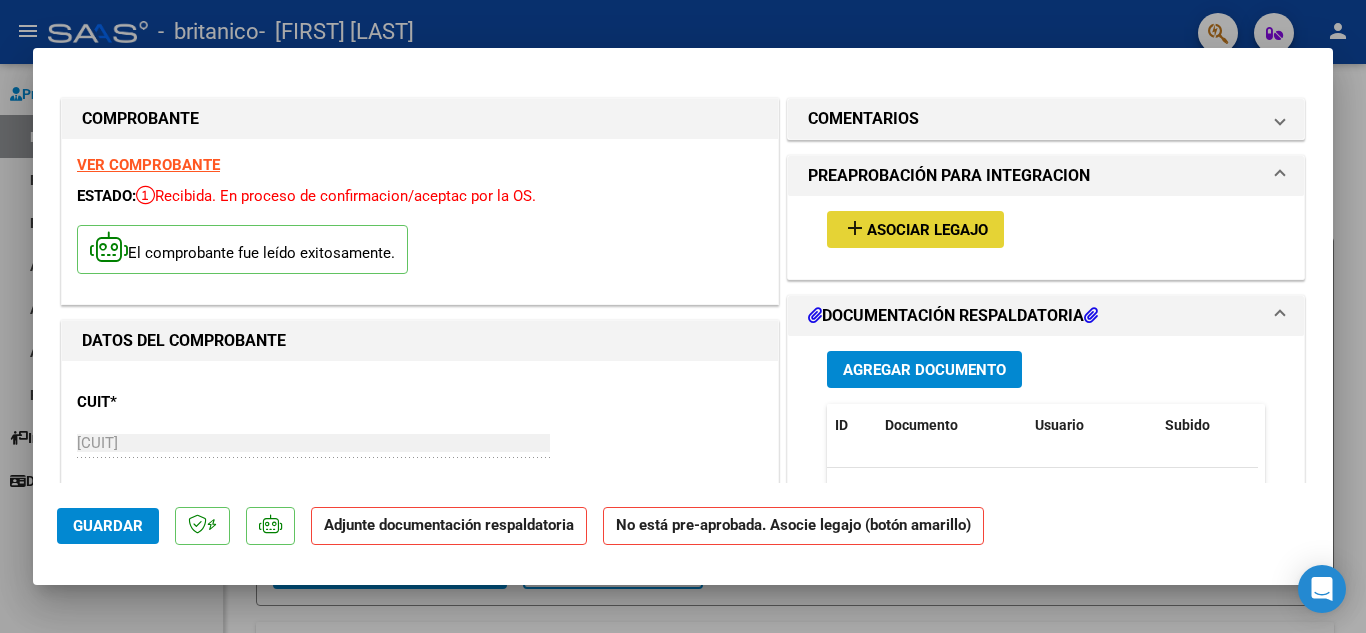 click on "Asociar Legajo" at bounding box center (927, 230) 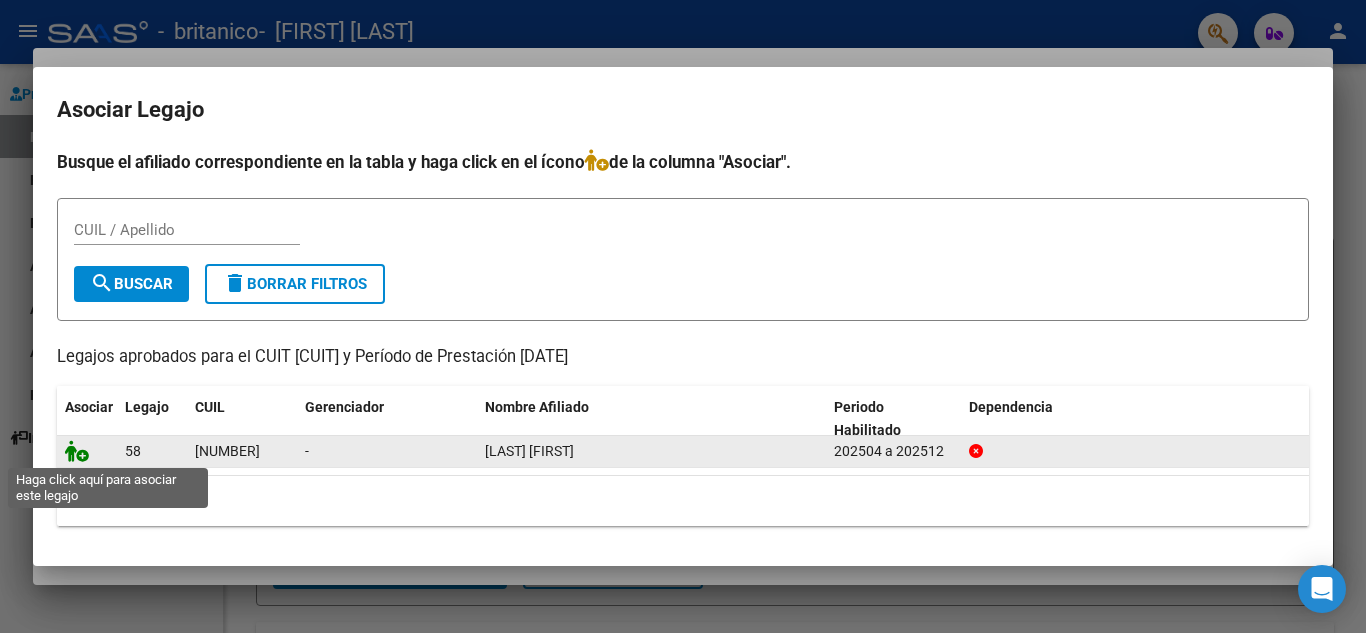 click 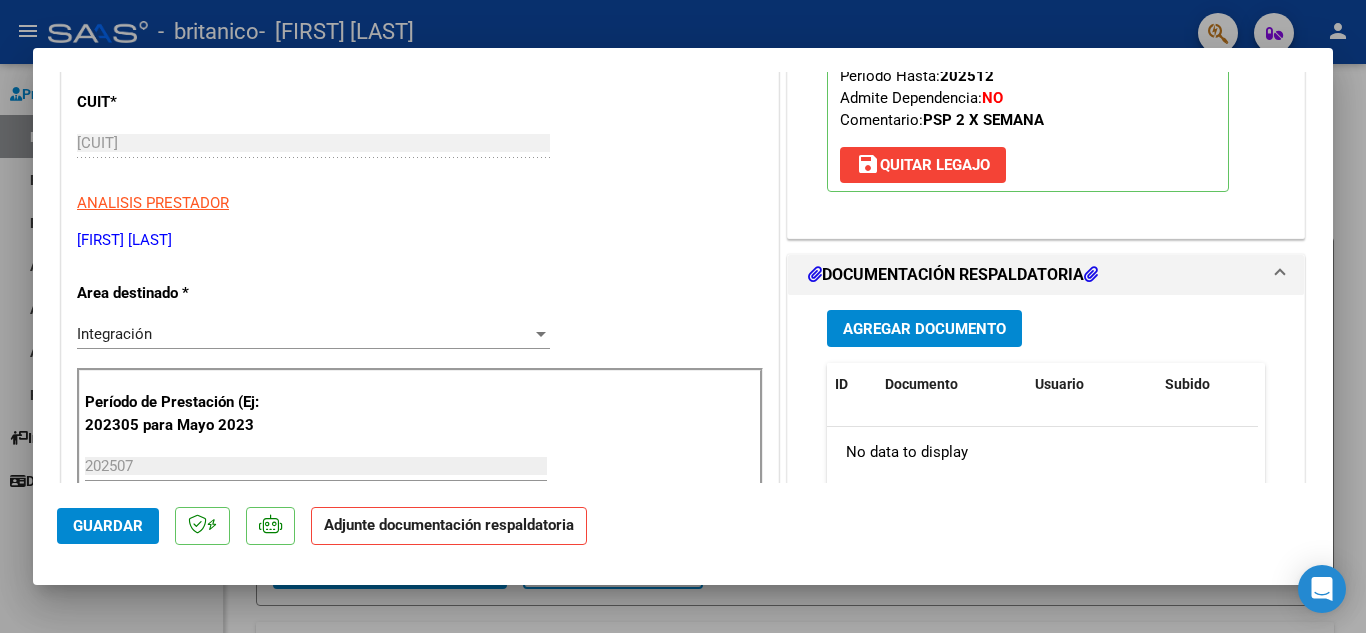 scroll, scrollTop: 400, scrollLeft: 0, axis: vertical 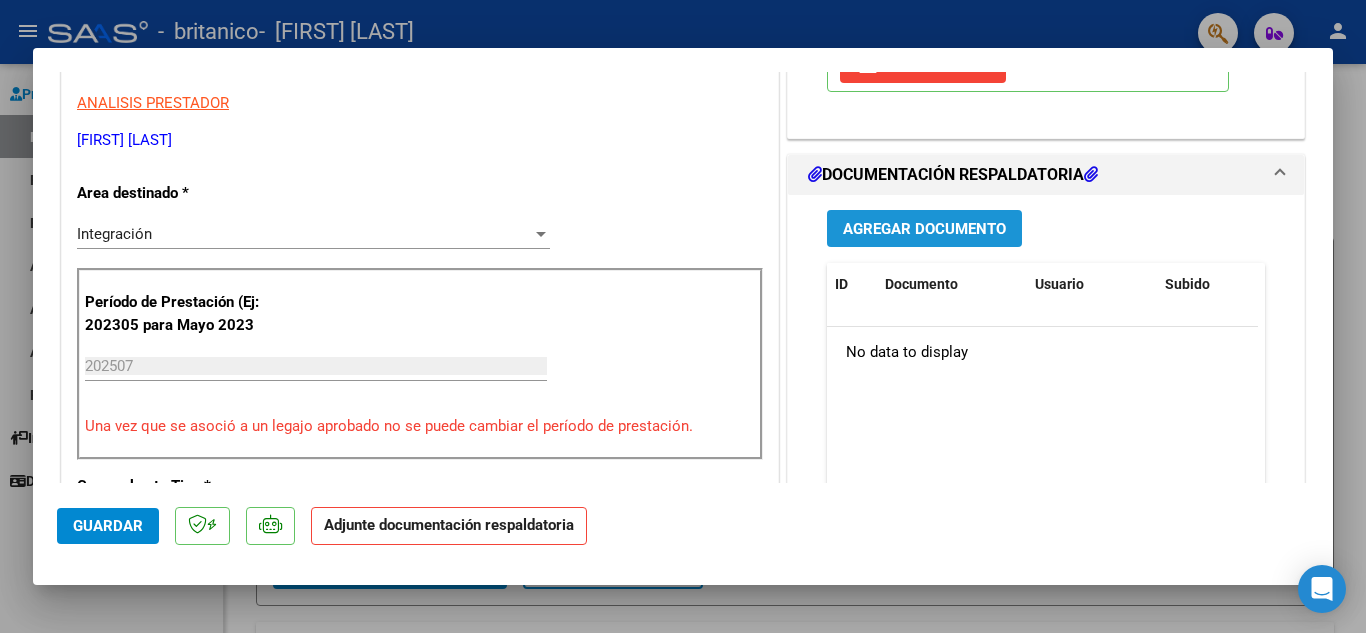 click on "Agregar Documento" at bounding box center (924, 229) 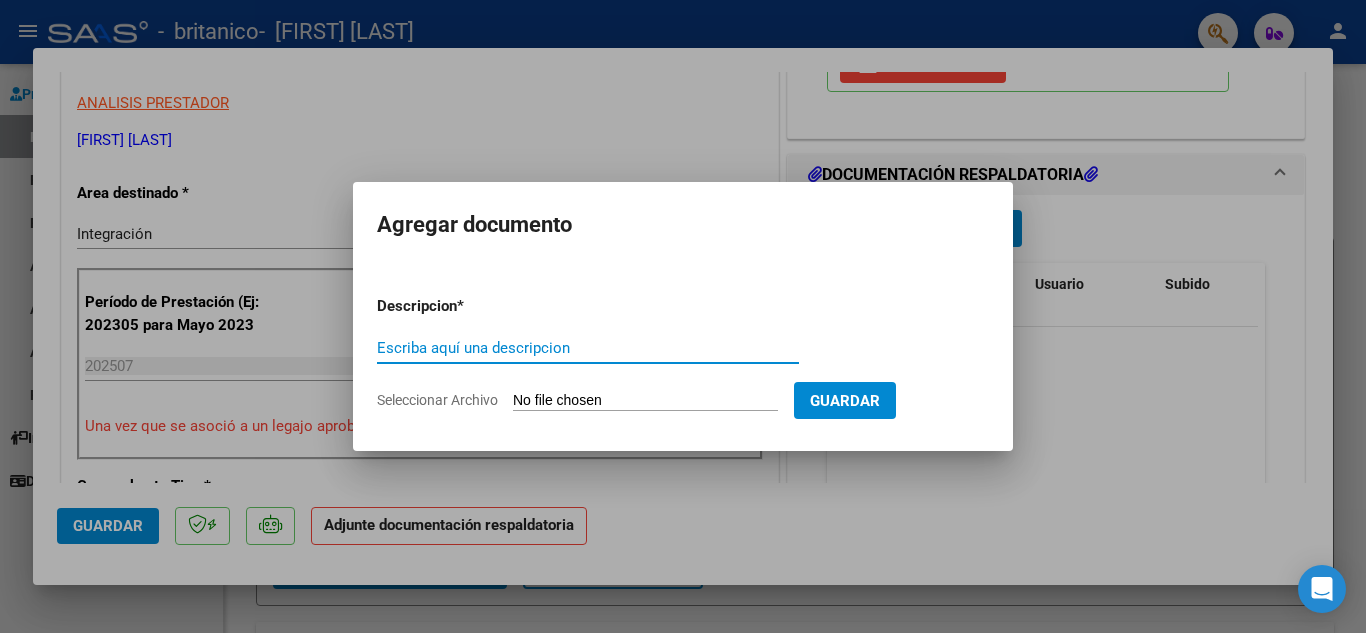 click on "Escriba aquí una descripcion" at bounding box center (588, 348) 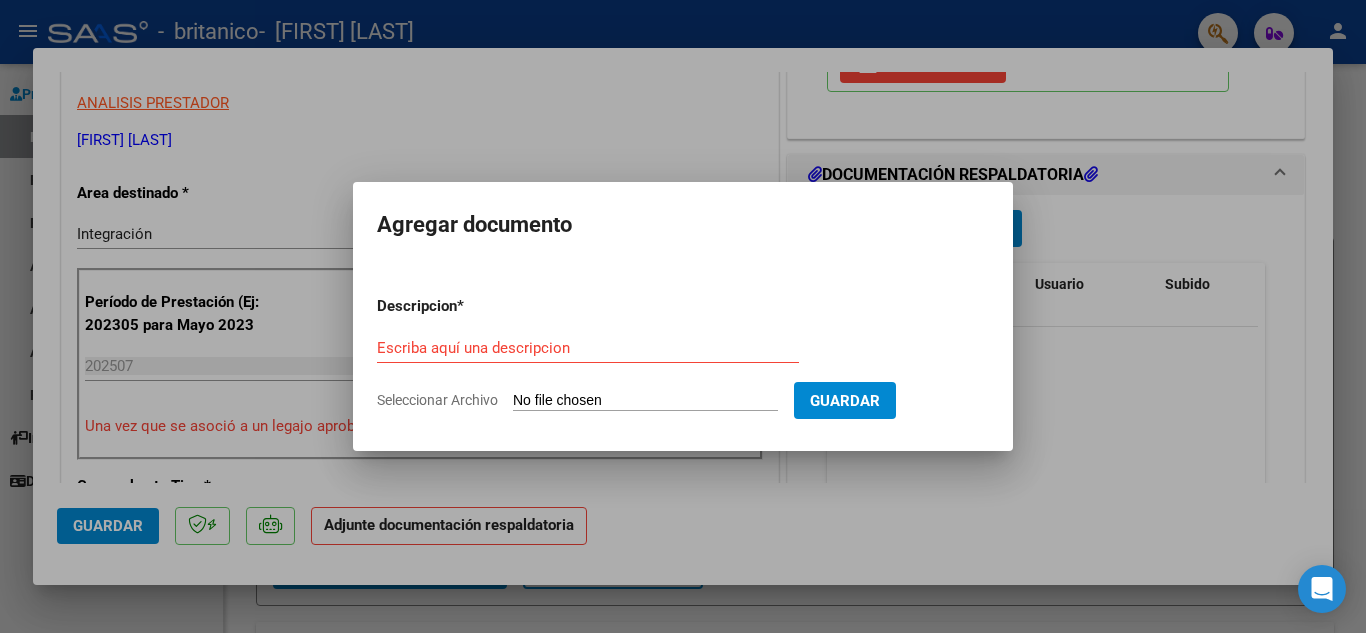 click on "Seleccionar Archivo" at bounding box center (645, 401) 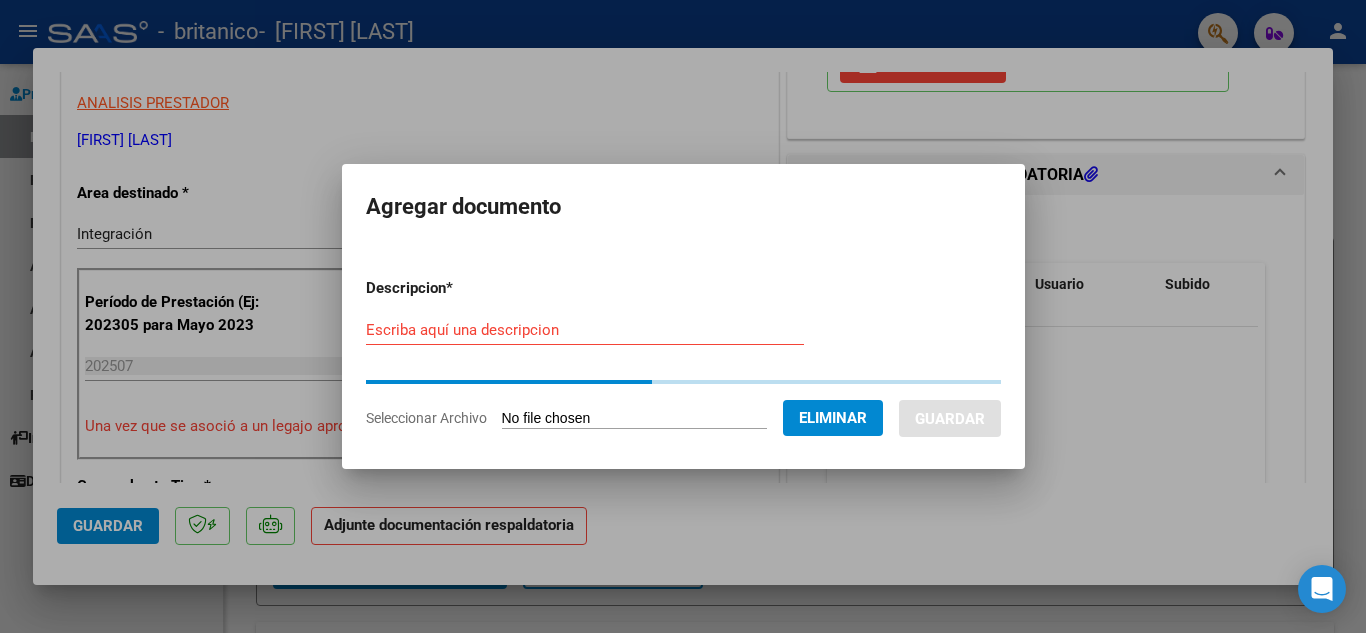 click on "Escriba aquí una descripcion" at bounding box center [585, 330] 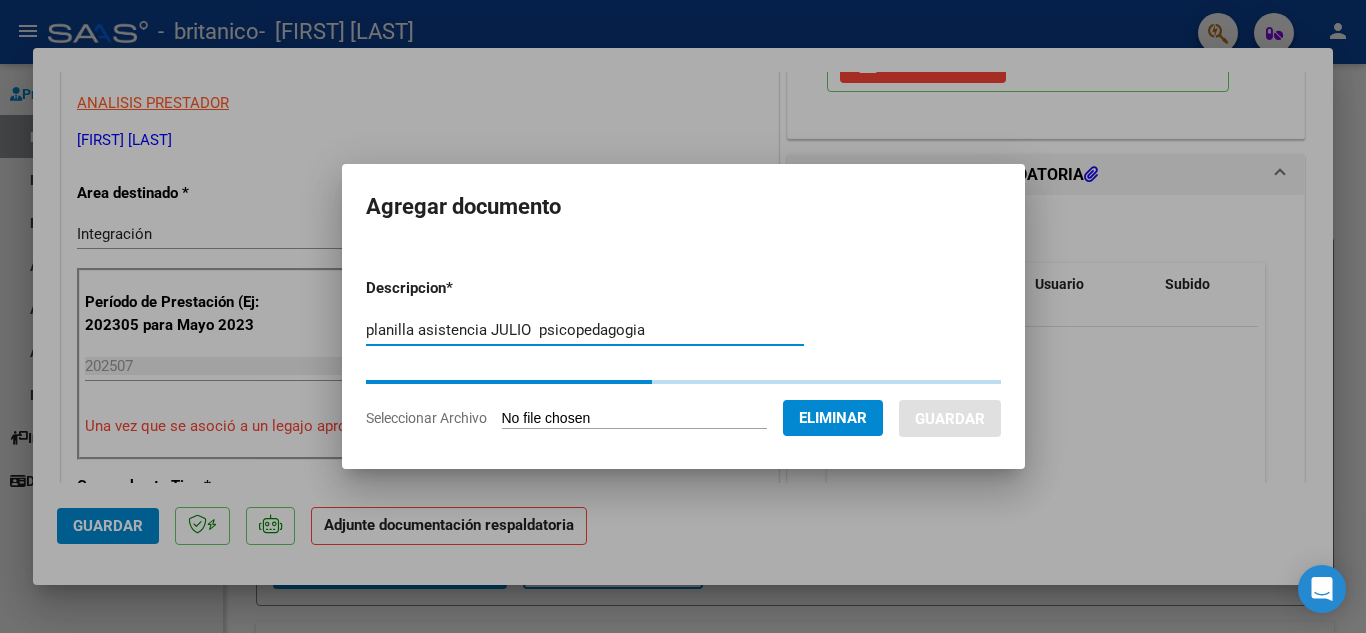 type on "planilla asistencia JULIO  psicopedagogia" 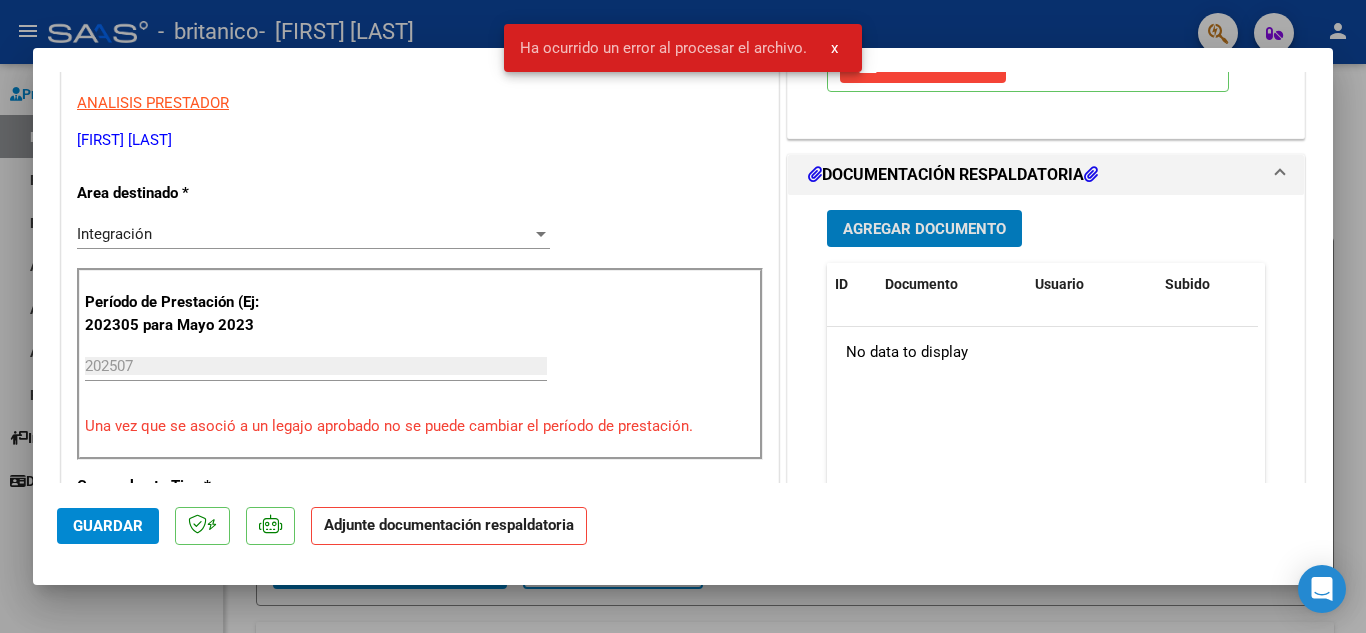 type 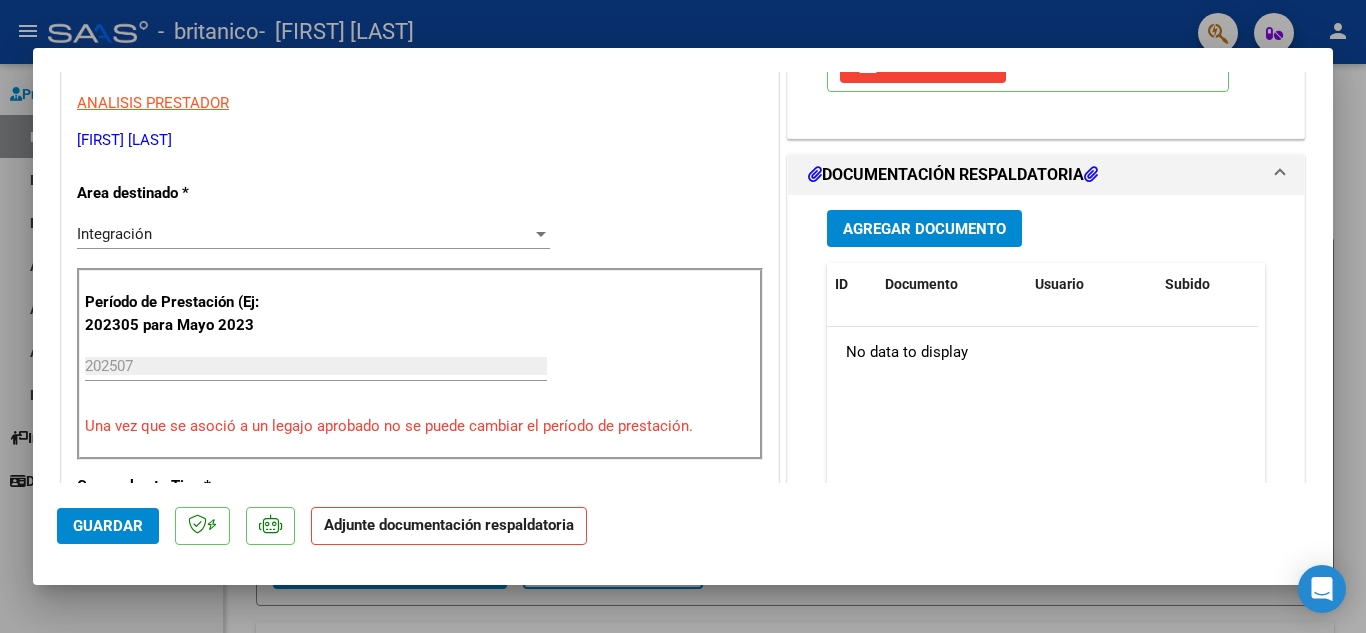 click on "DOCUMENTACIÓN RESPALDATORIA" at bounding box center [953, 175] 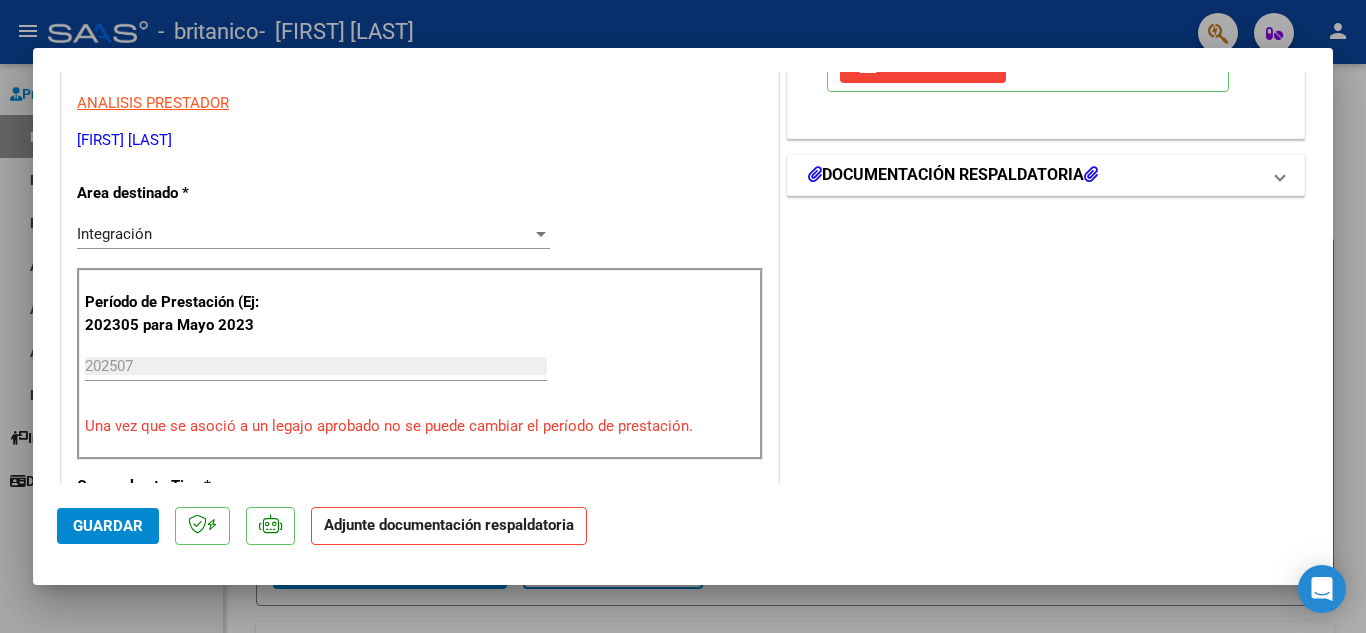 click on "DOCUMENTACIÓN RESPALDATORIA" at bounding box center [953, 175] 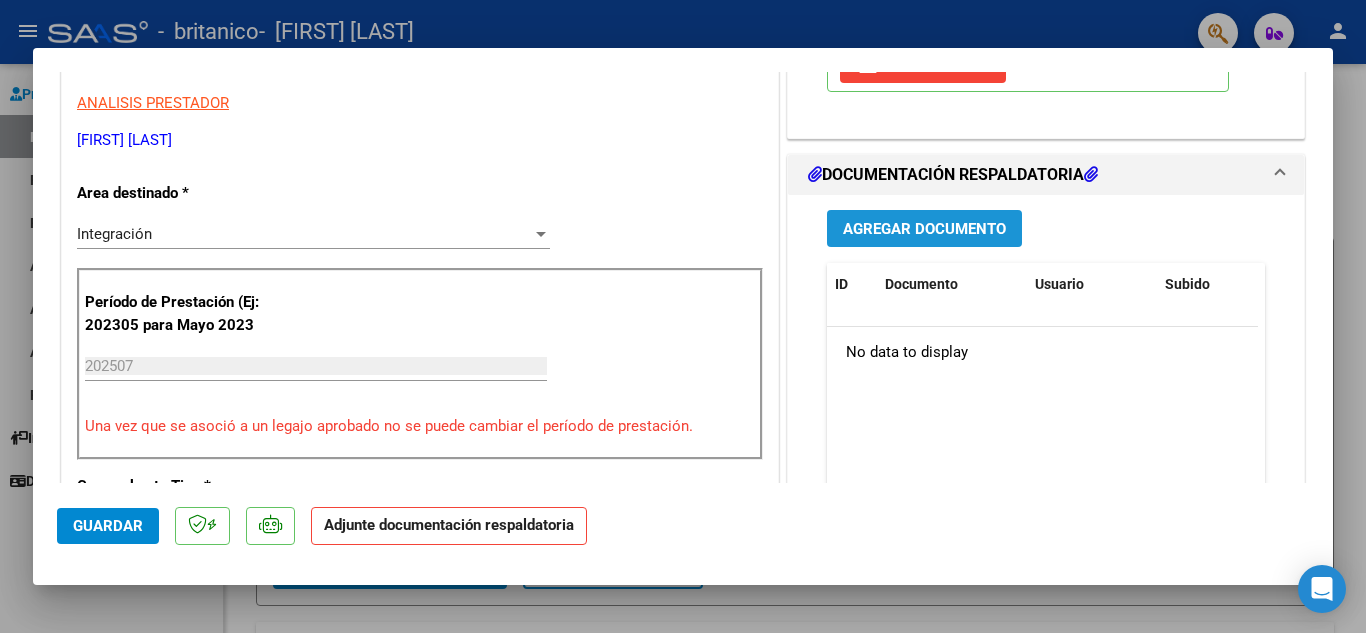 click on "Agregar Documento" at bounding box center (924, 229) 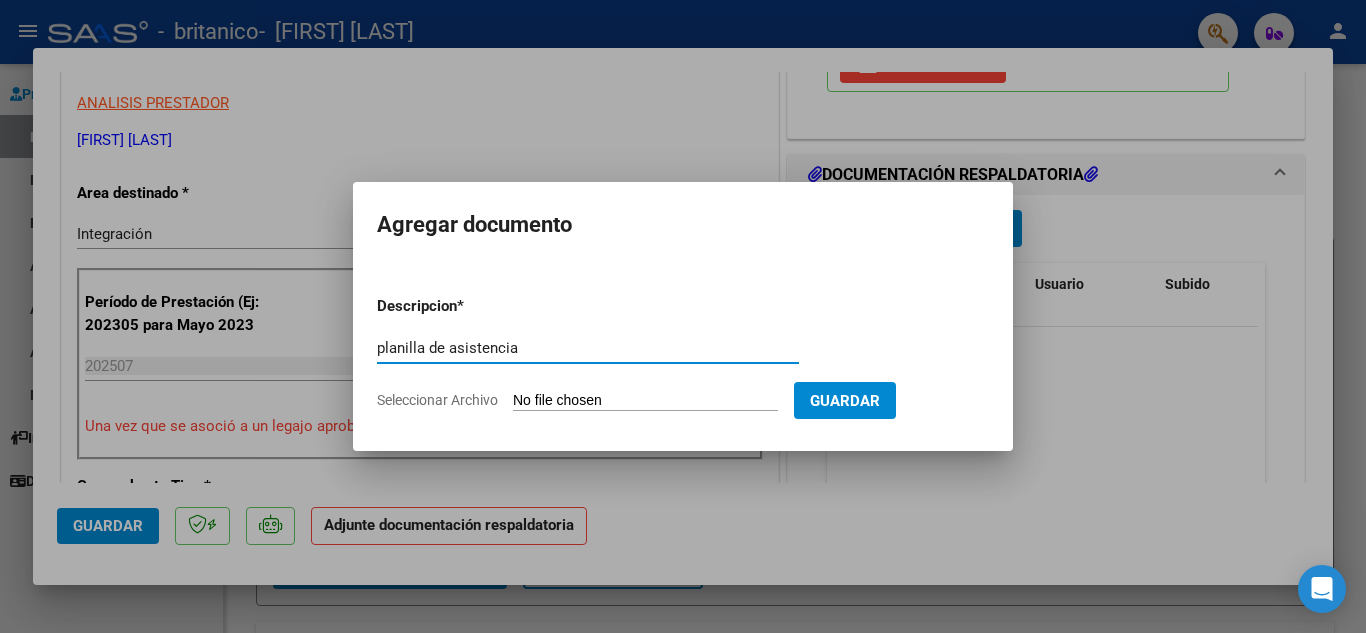 type on "planilla de asistencia" 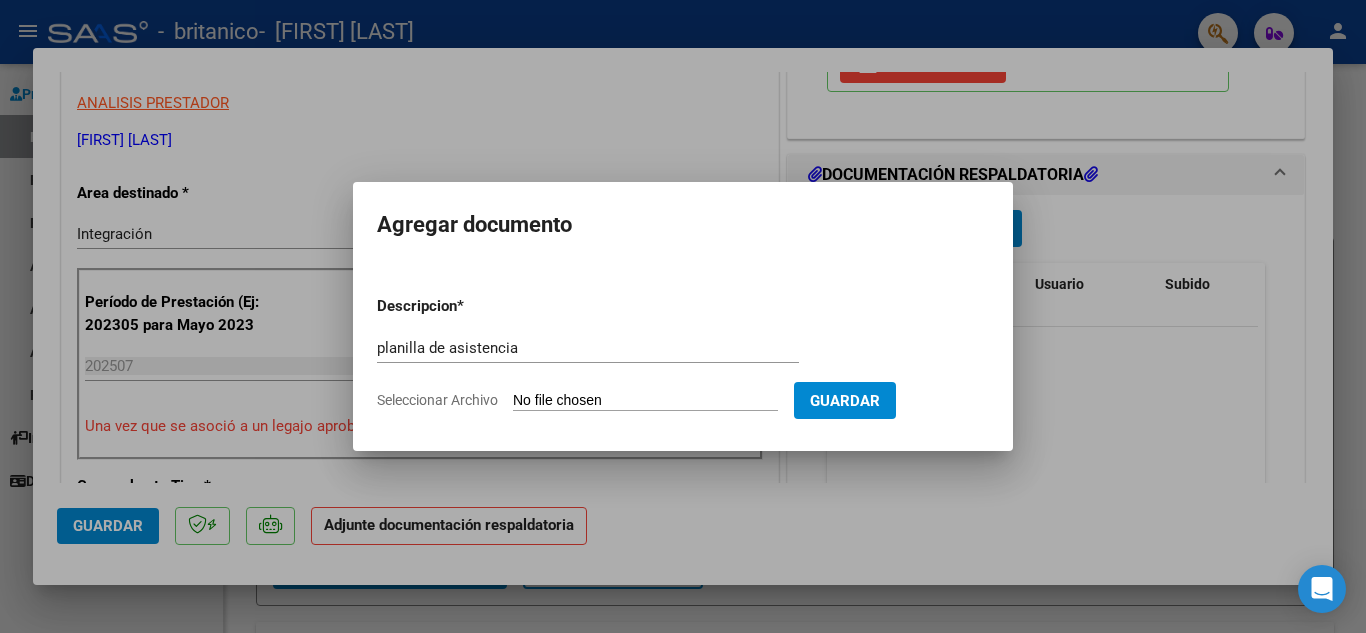 type on "C:\fakepath\[LAST] [FIRST] [DATE].pdf" 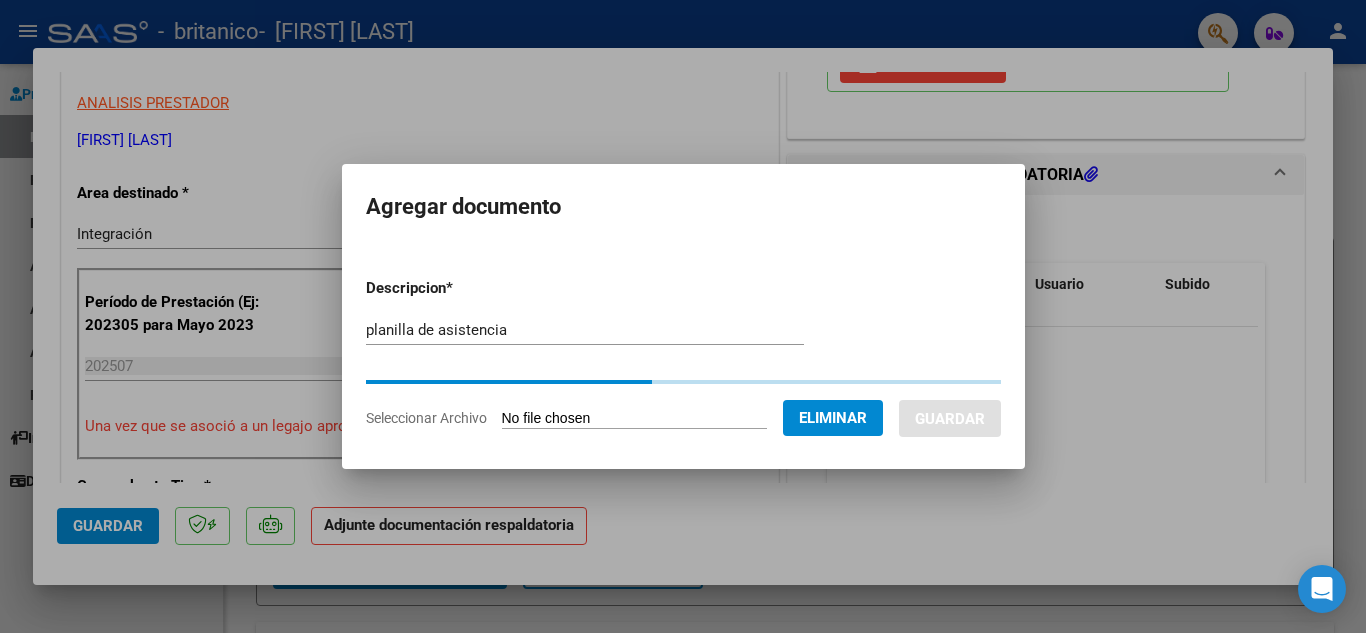 type 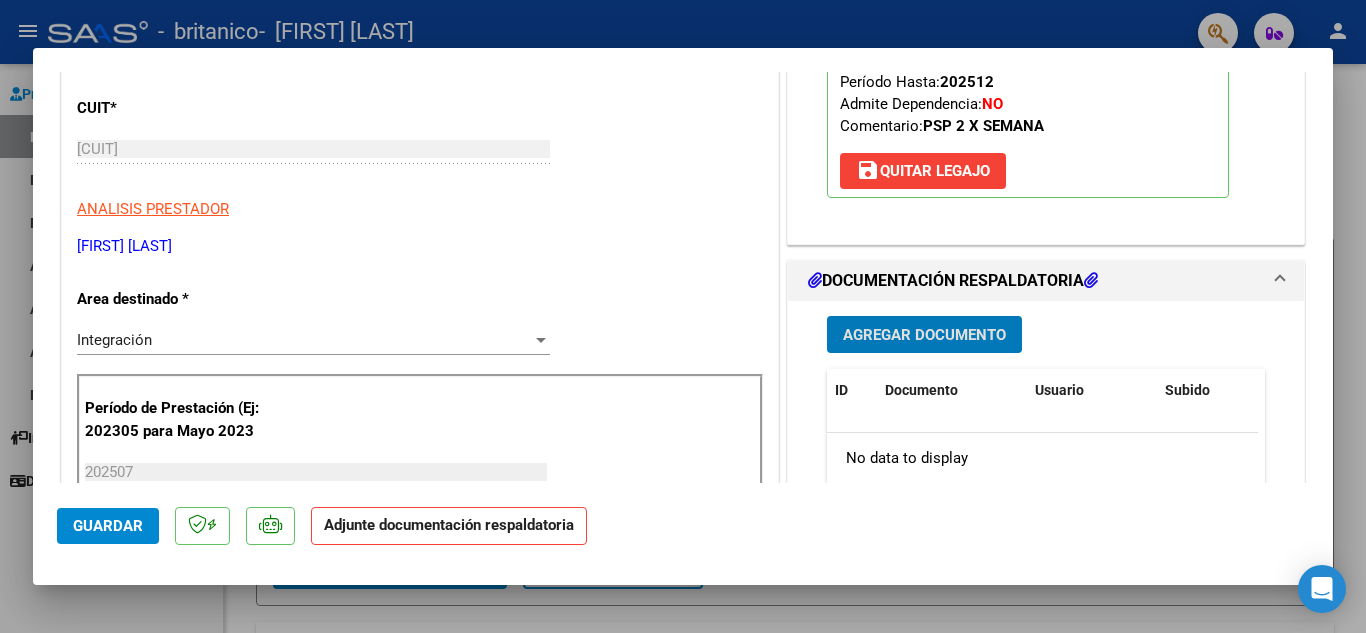 scroll, scrollTop: 300, scrollLeft: 0, axis: vertical 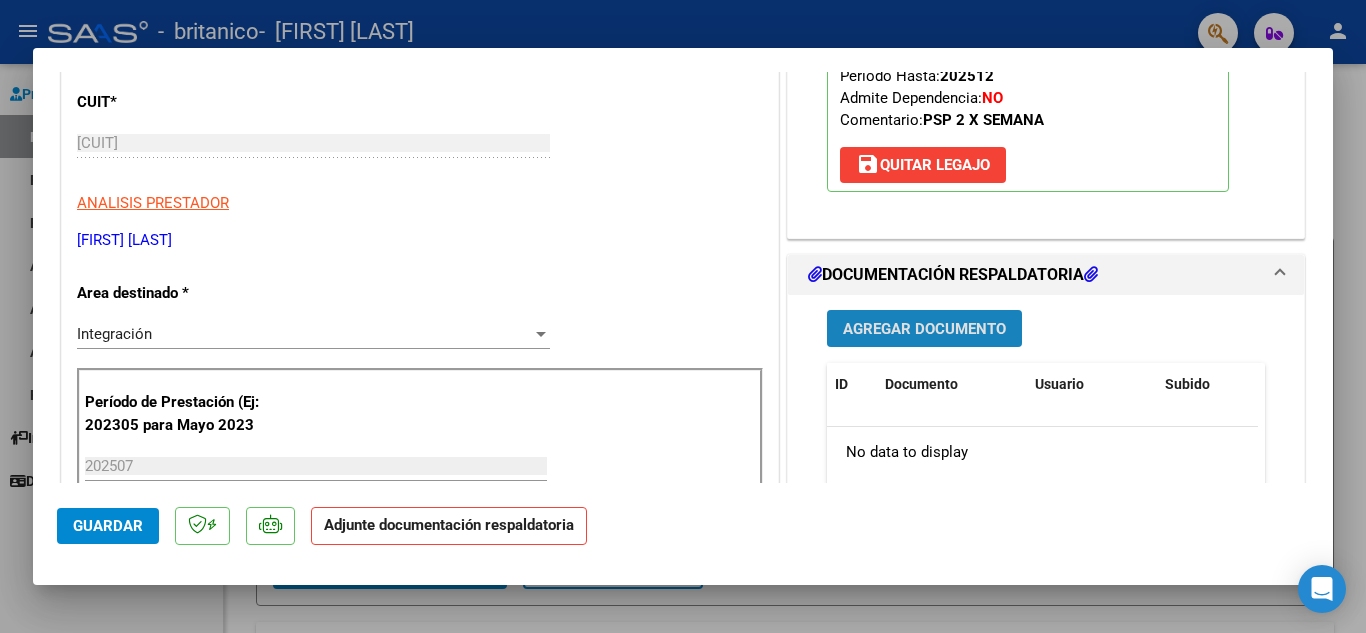 click on "Agregar Documento" at bounding box center [924, 329] 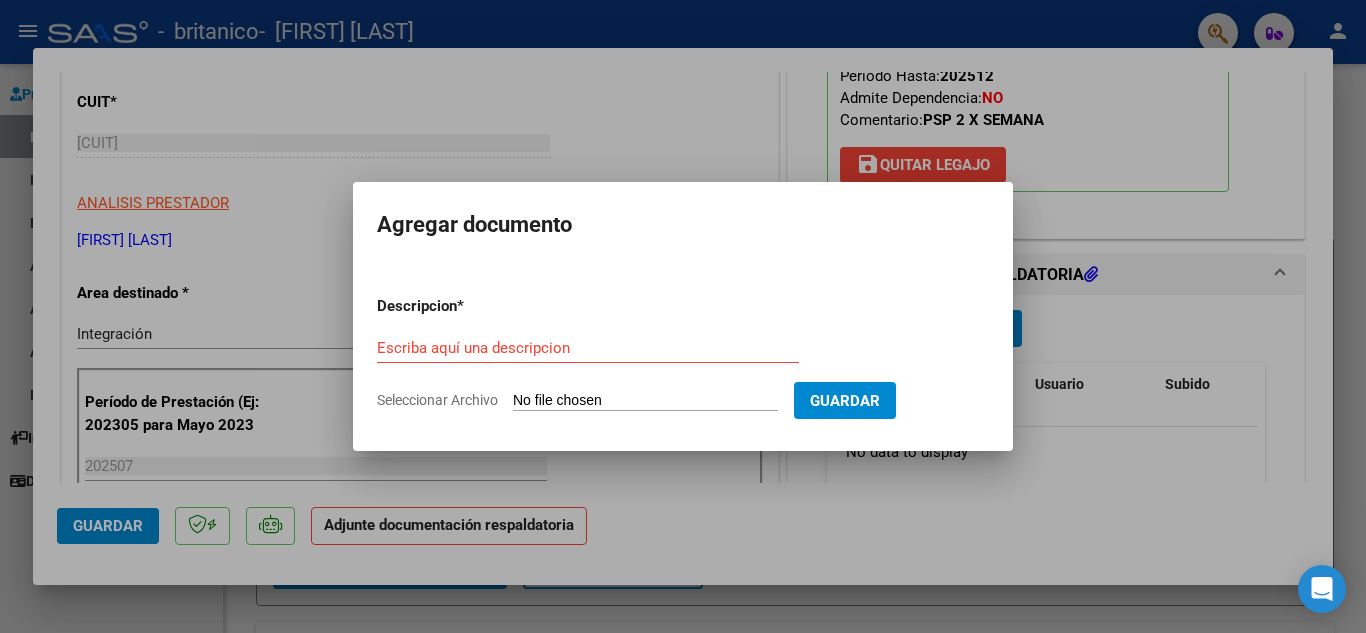 click on "Descripcion  *   Escriba aquí una descripcion  Seleccionar Archivo Guardar" at bounding box center [683, 353] 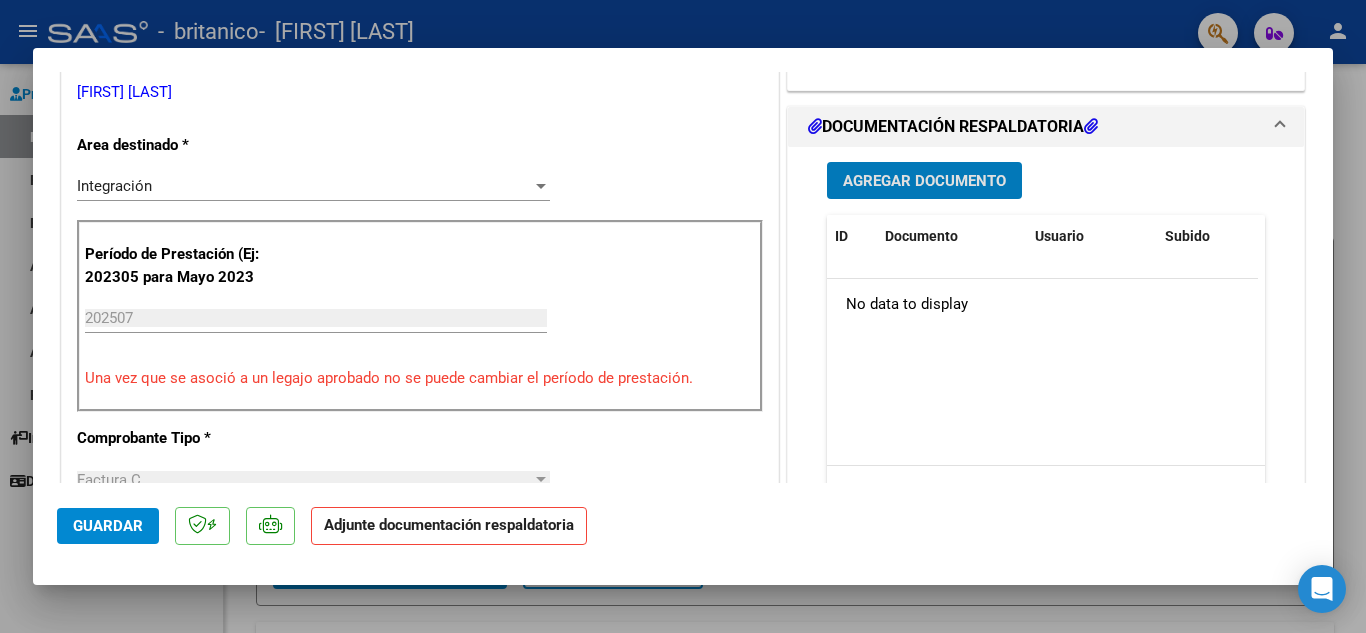 scroll, scrollTop: 400, scrollLeft: 0, axis: vertical 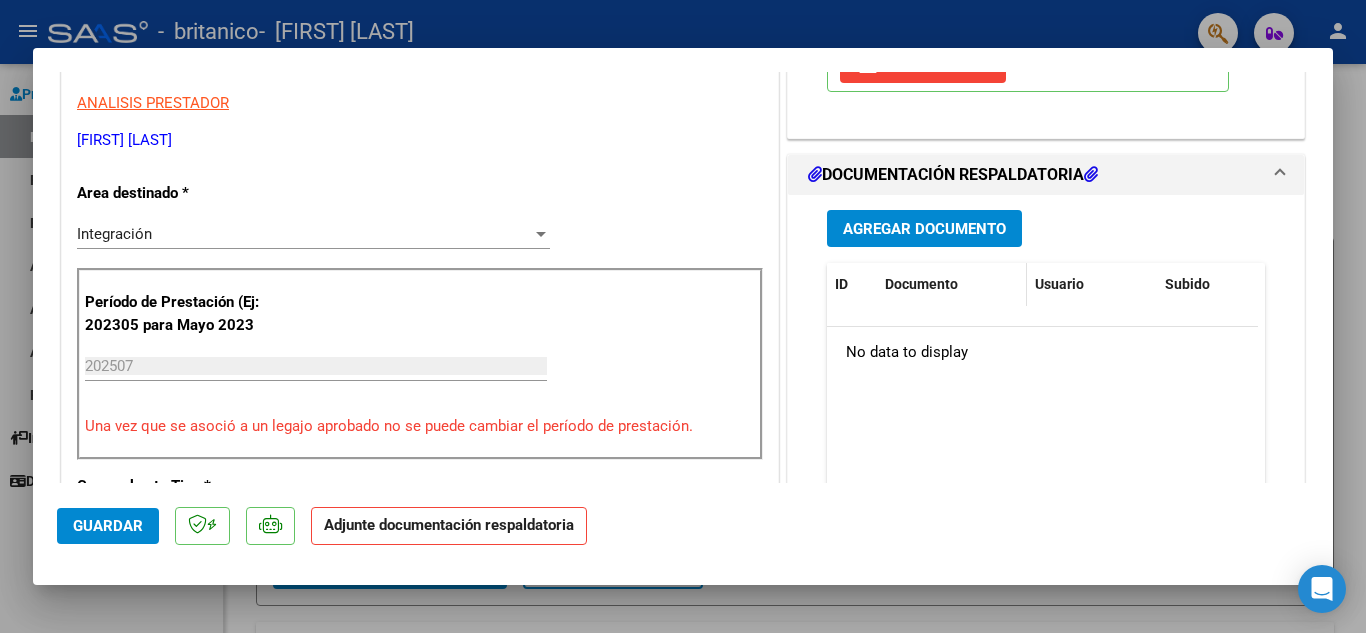 click on "Documento" at bounding box center (921, 284) 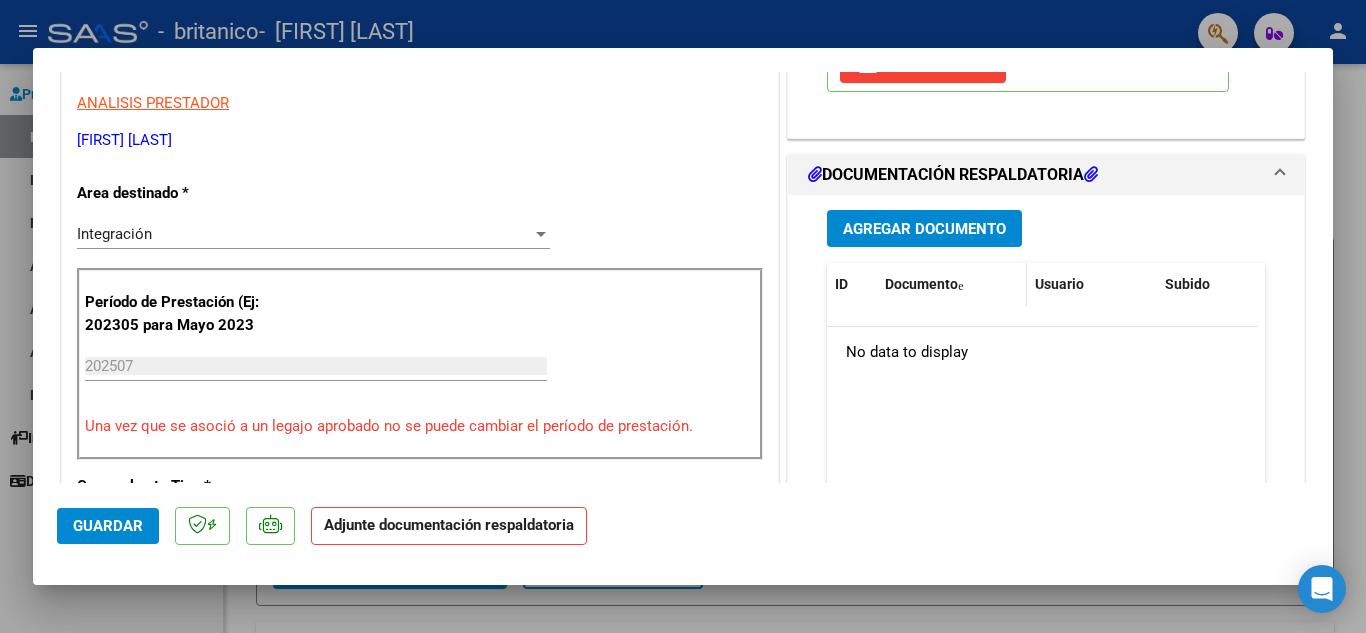 click on "Documento" at bounding box center [921, 284] 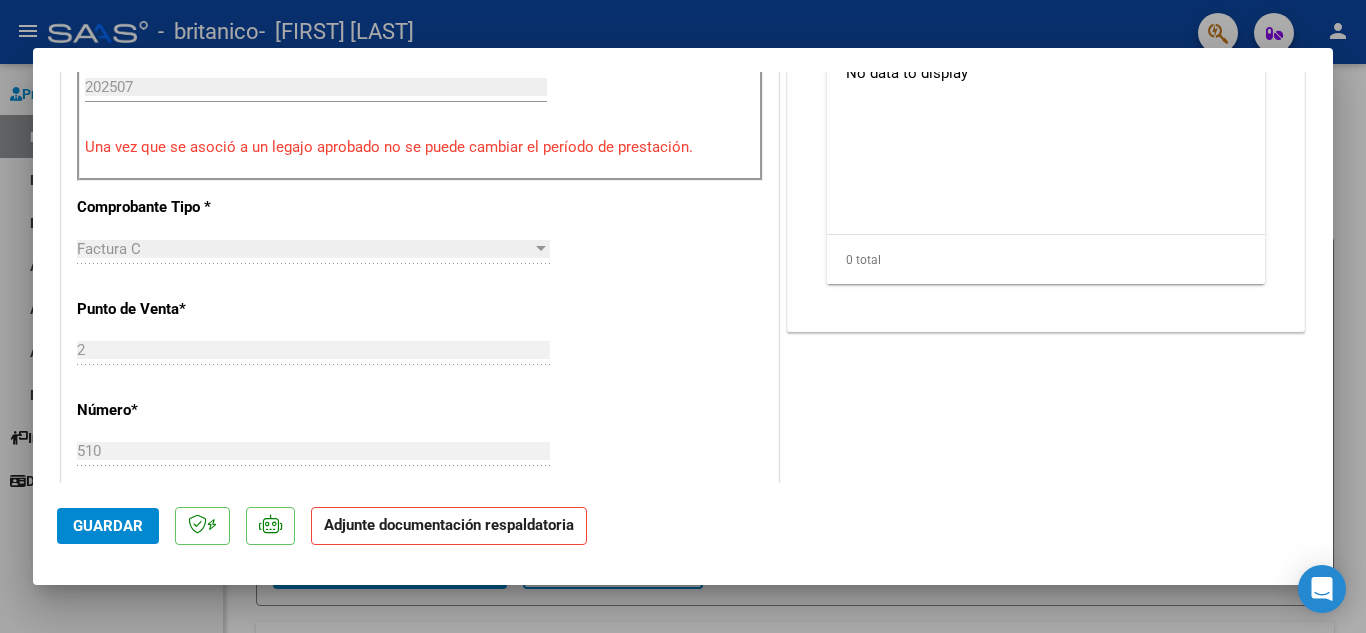 scroll, scrollTop: 0, scrollLeft: 0, axis: both 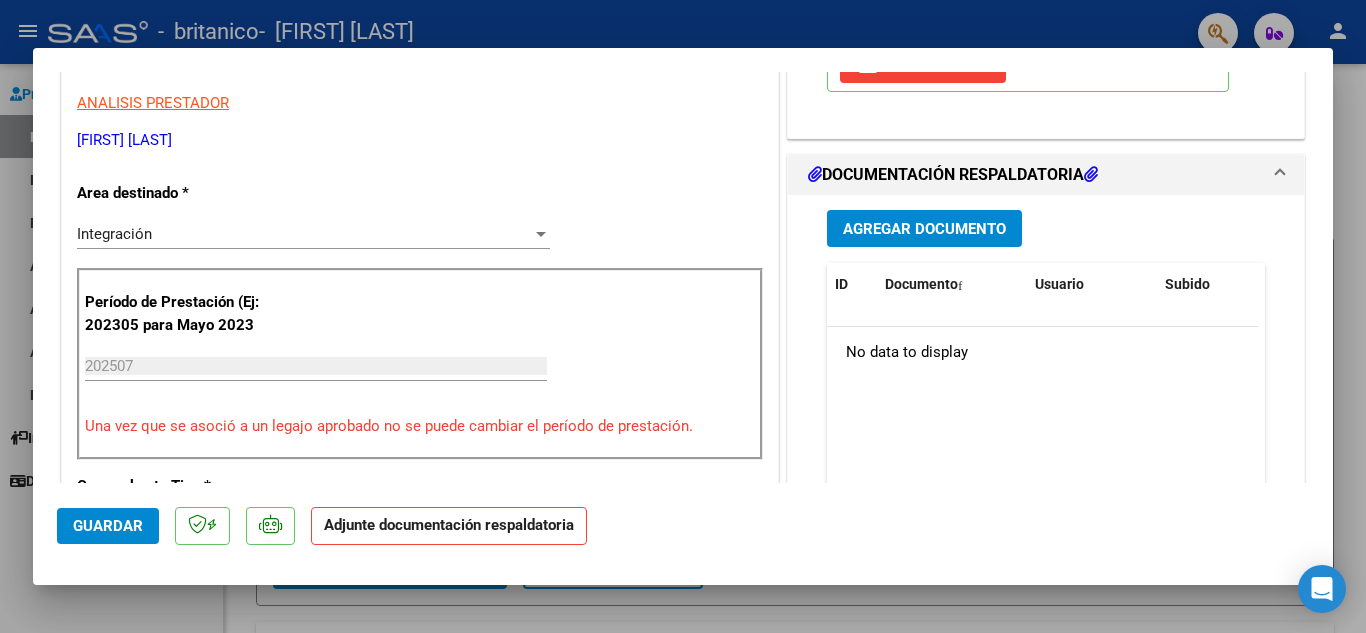 click on "Agregar Documento" at bounding box center [924, 229] 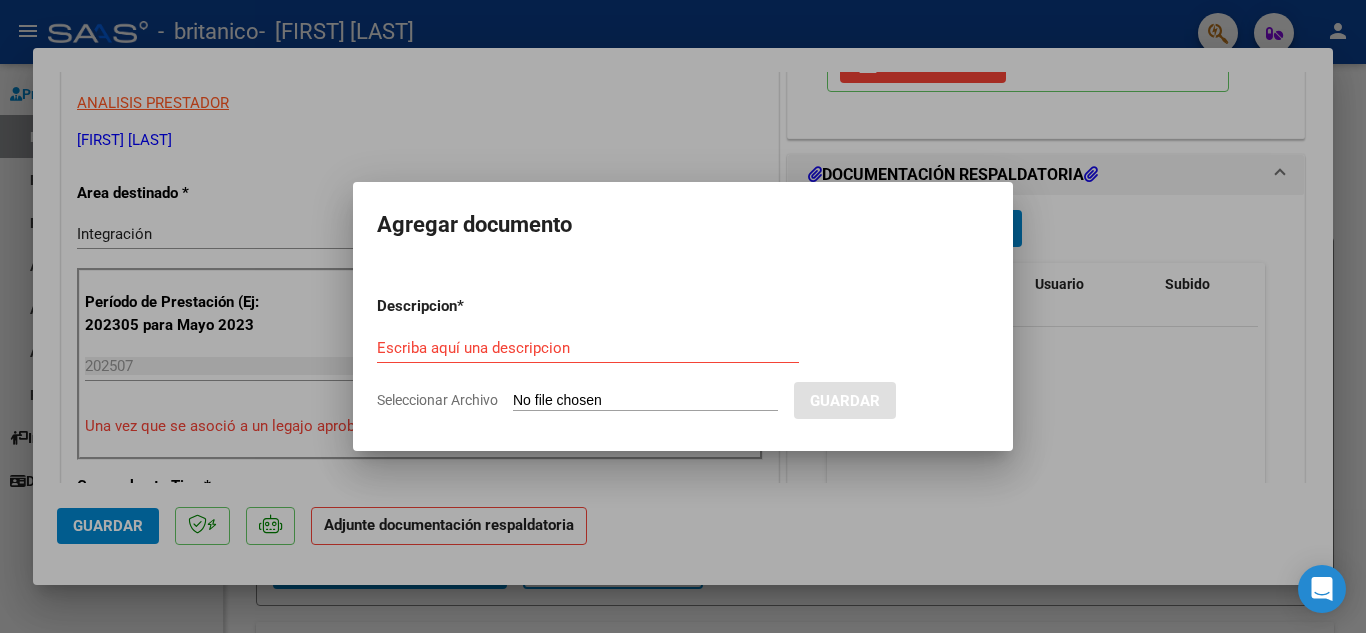 click on "Seleccionar Archivo" 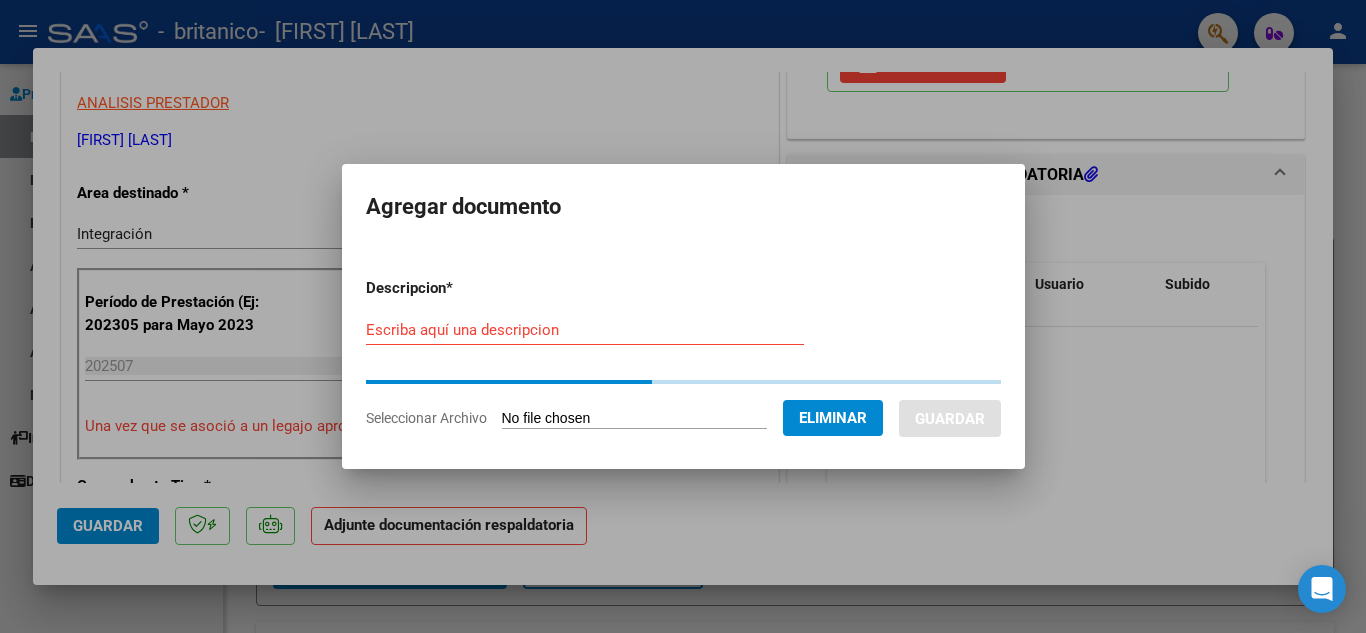 click on "Eliminar" 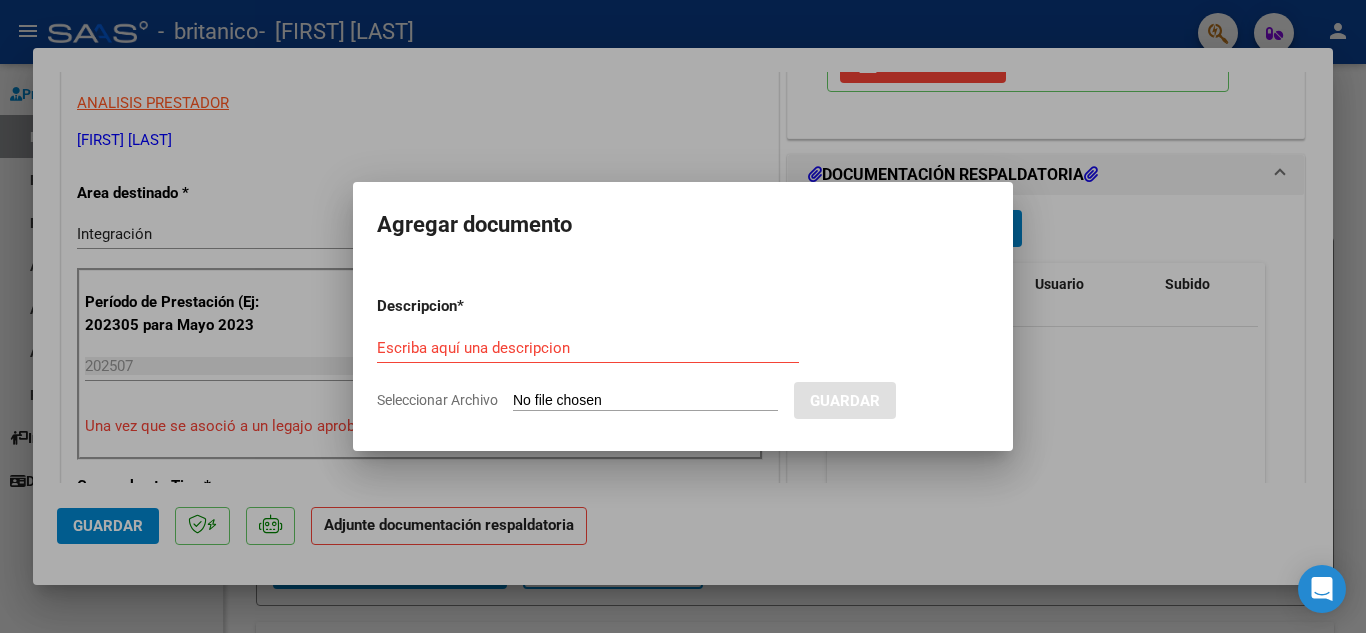 click on "Seleccionar Archivo" at bounding box center [645, 401] 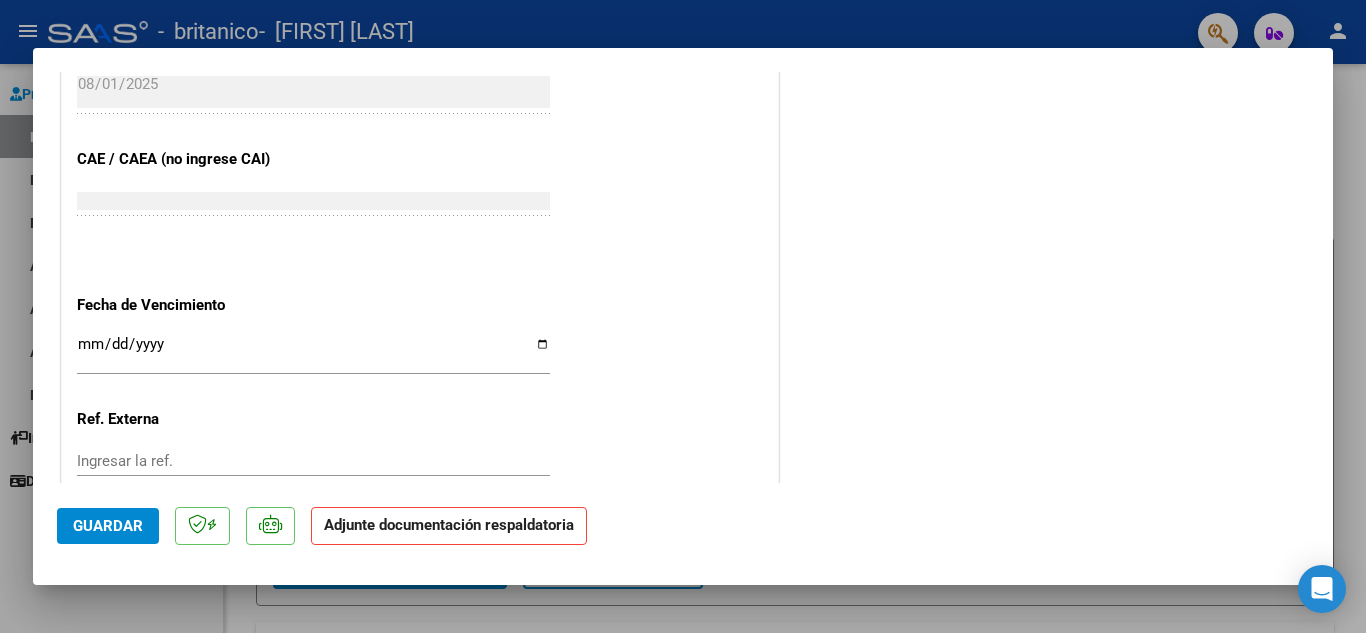 scroll, scrollTop: 1300, scrollLeft: 0, axis: vertical 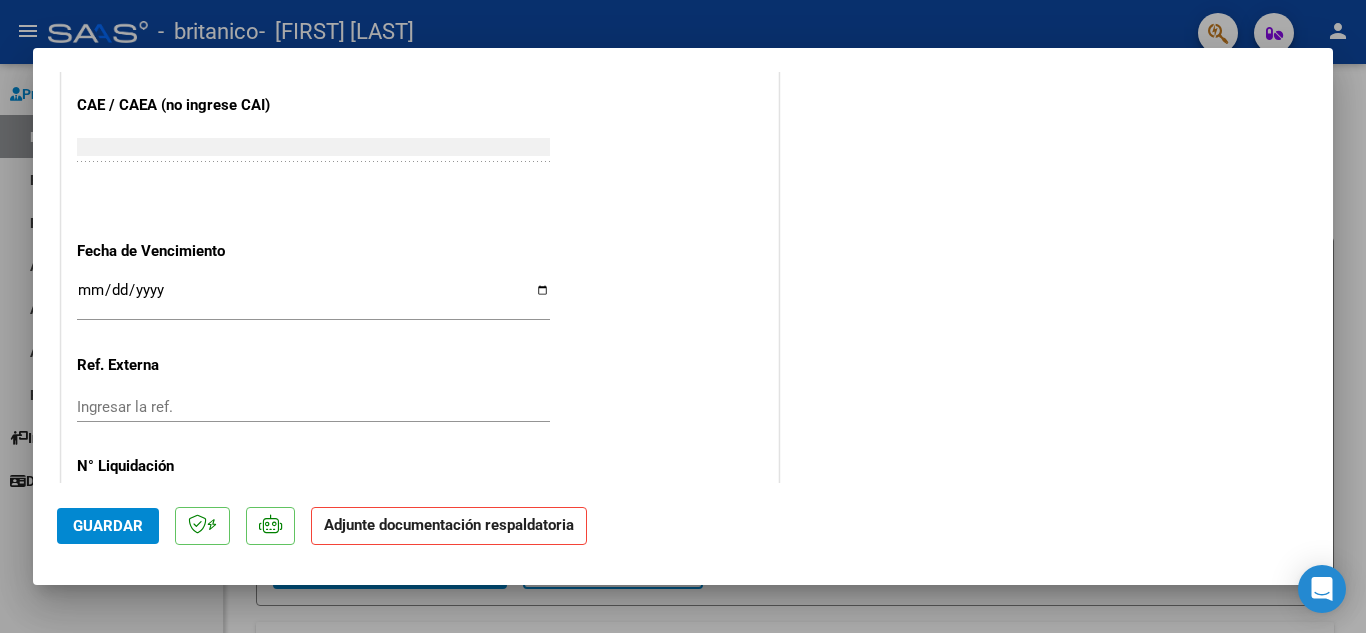 click on "Ingresar la fecha" 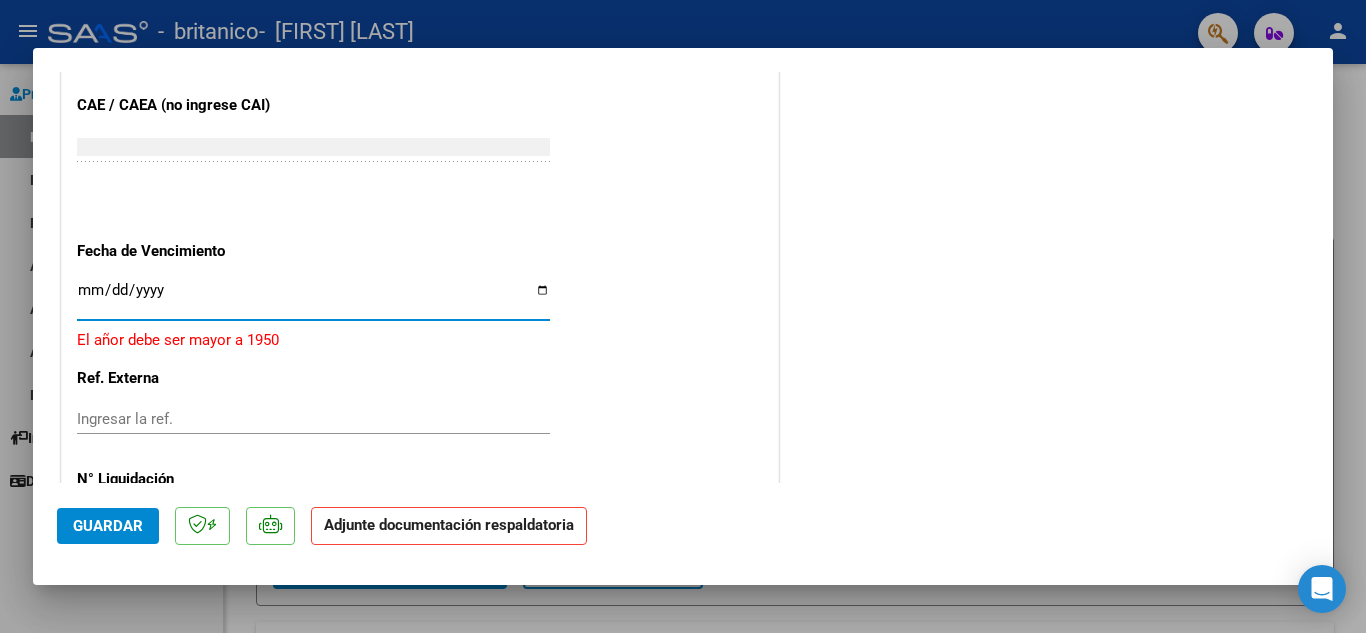 type on "2025-08-11" 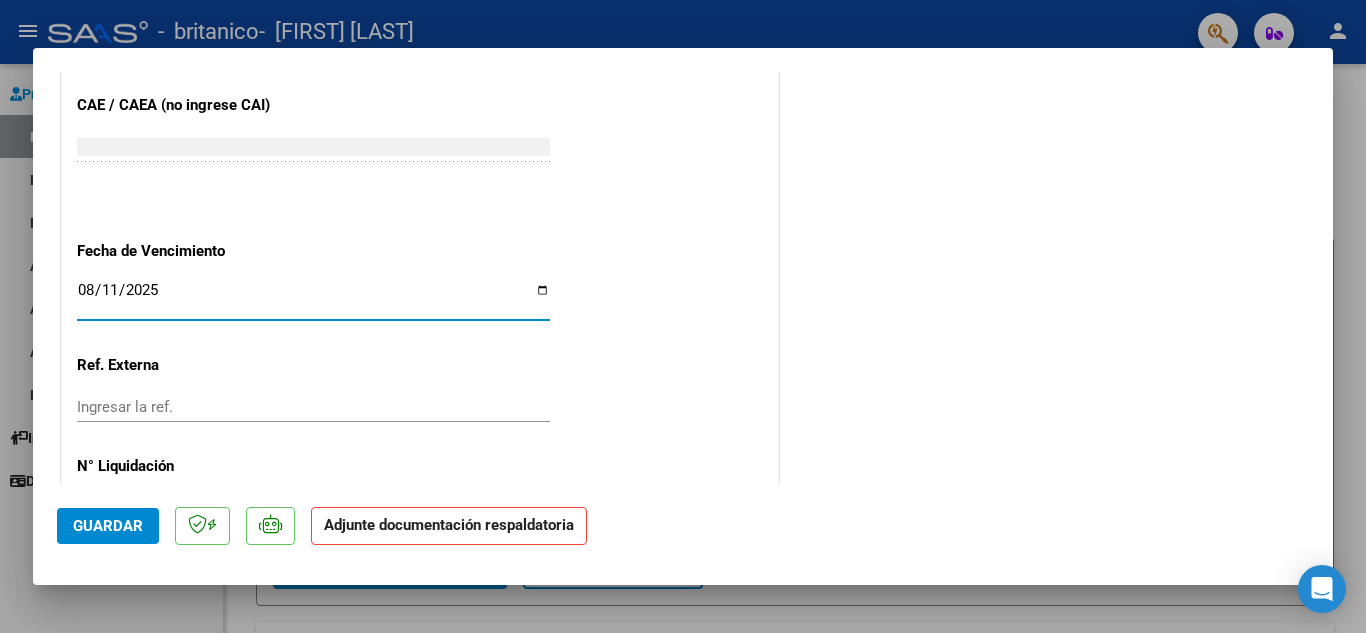 drag, startPoint x: 163, startPoint y: 515, endPoint x: 56, endPoint y: 570, distance: 120.30794 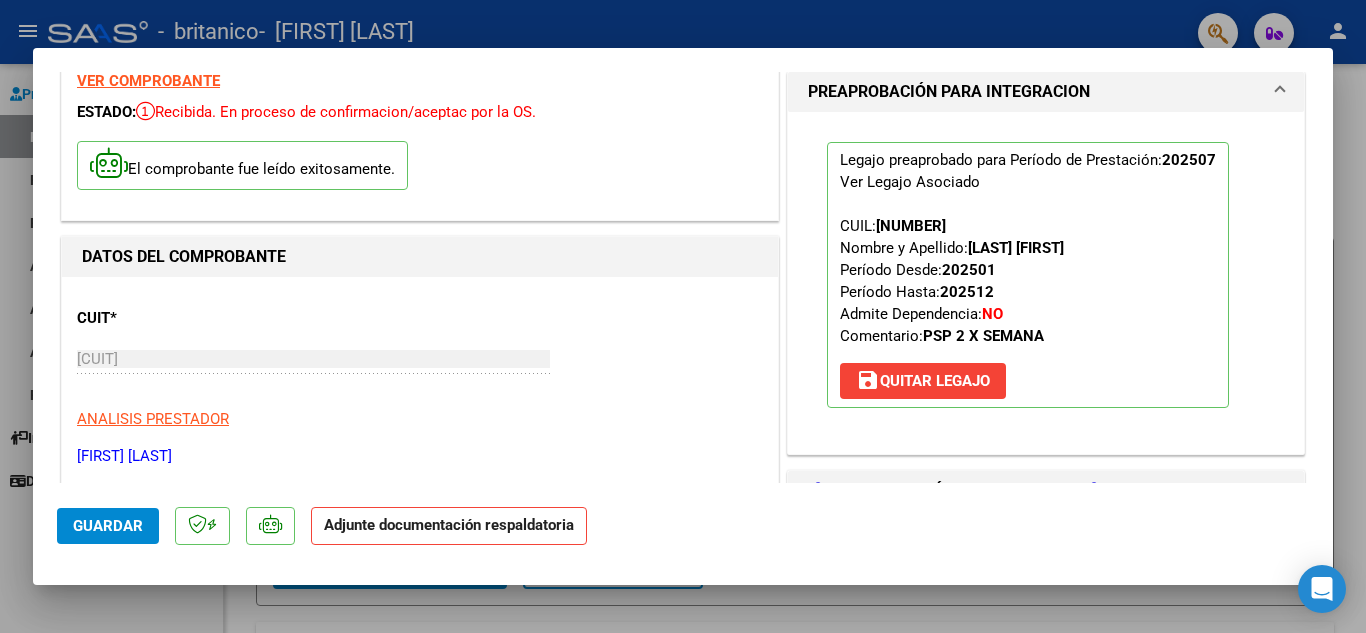 scroll, scrollTop: 0, scrollLeft: 0, axis: both 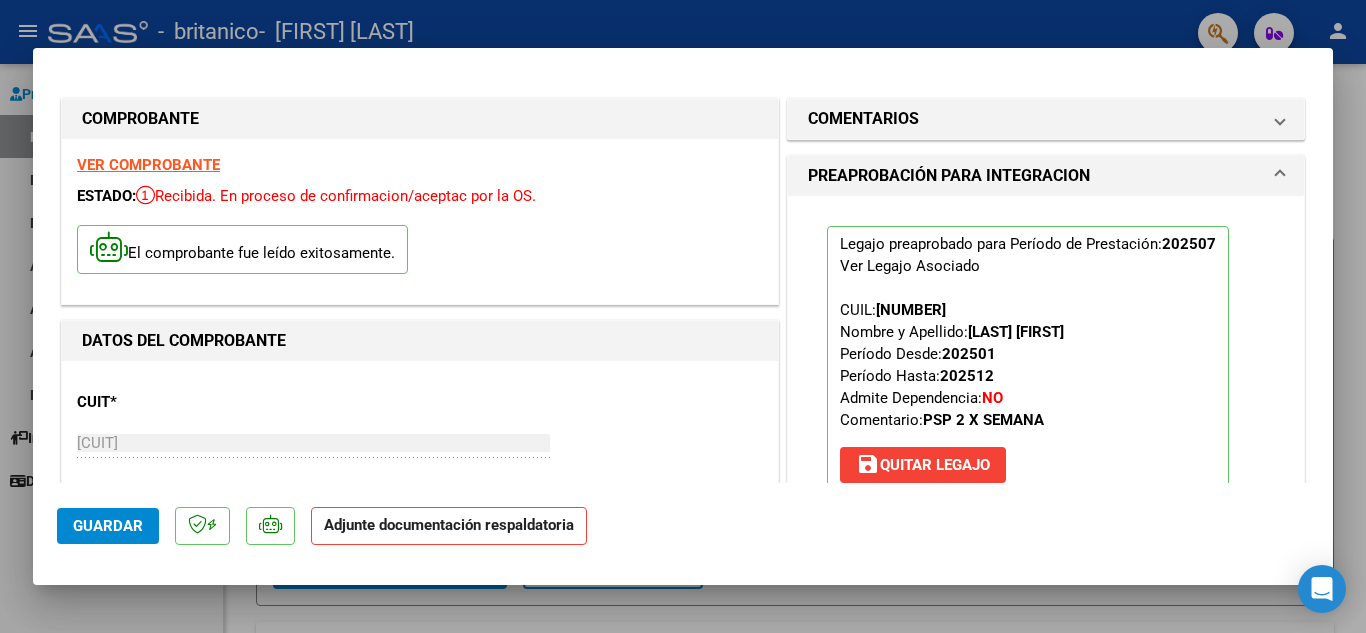 click on "PREAPROBACIÓN PARA INTEGRACION" at bounding box center [1046, 176] 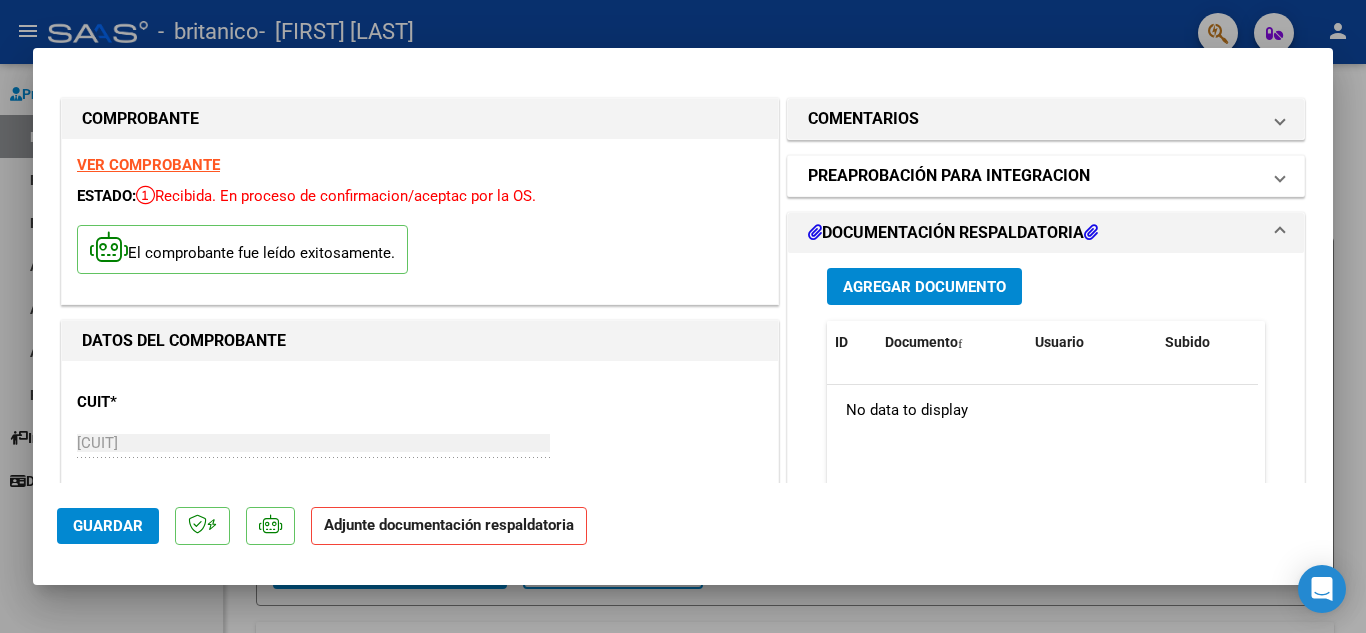click on "PREAPROBACIÓN PARA INTEGRACION" at bounding box center (1046, 176) 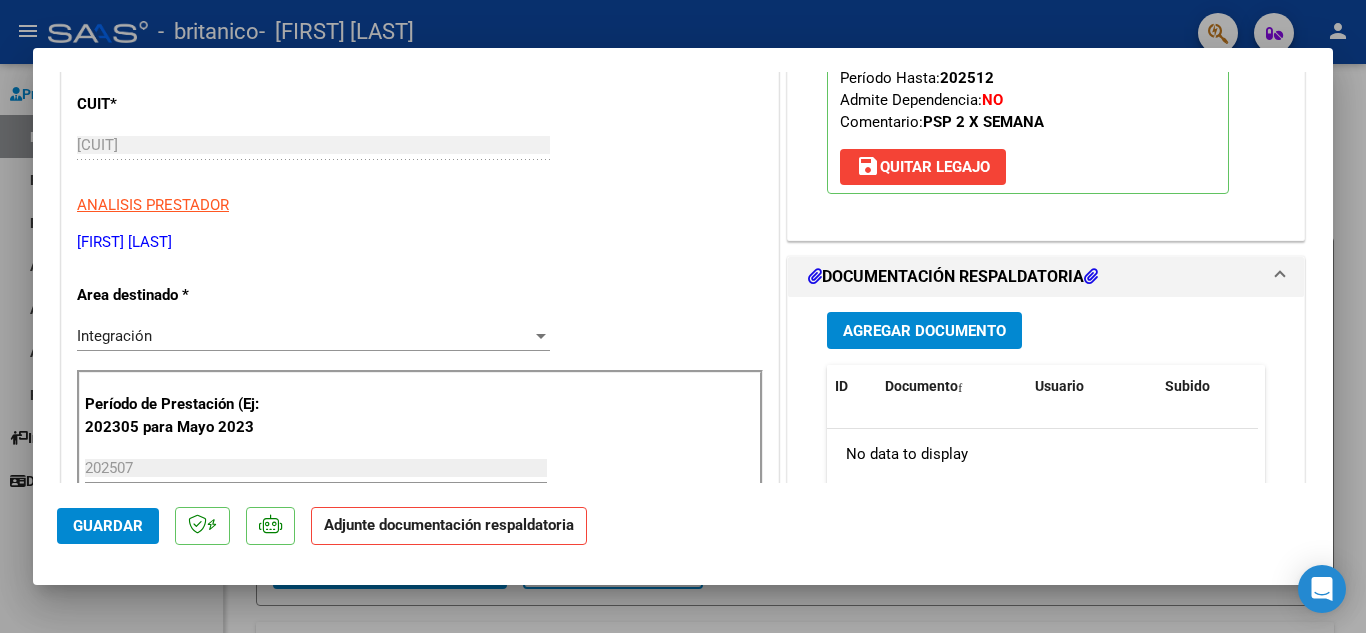 scroll, scrollTop: 300, scrollLeft: 0, axis: vertical 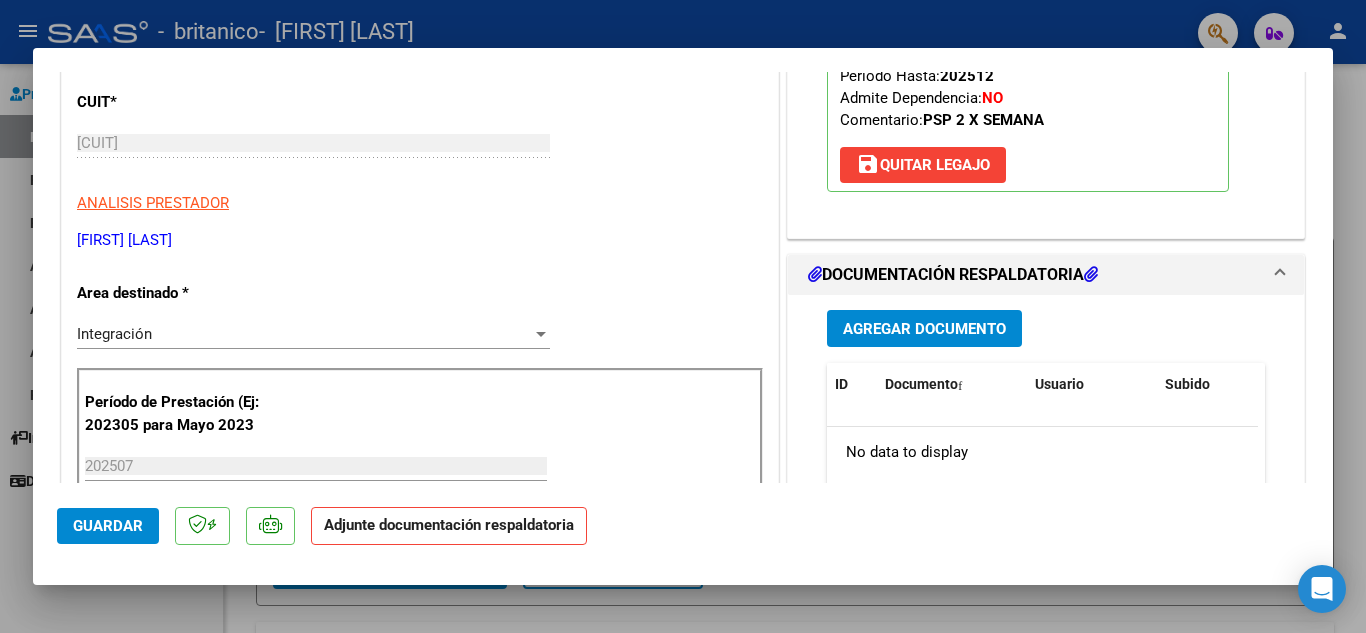 click on "DOCUMENTACIÓN RESPALDATORIA" at bounding box center (953, 275) 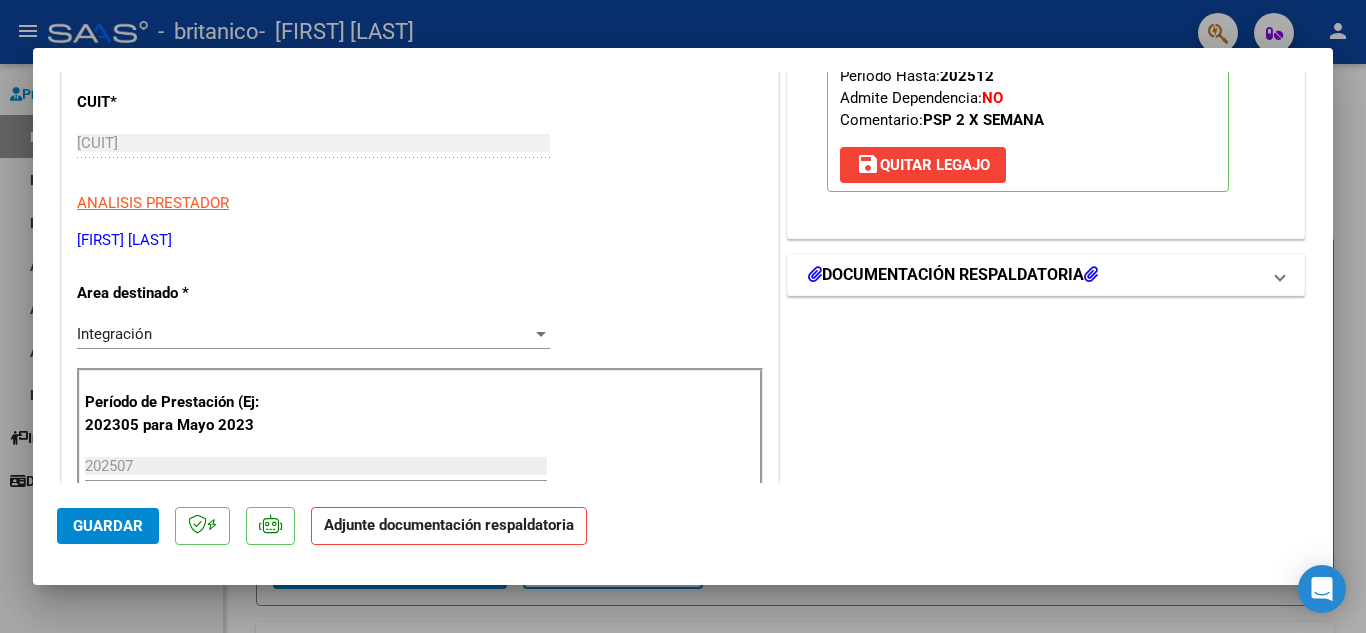 click on "DOCUMENTACIÓN RESPALDATORIA" at bounding box center (953, 275) 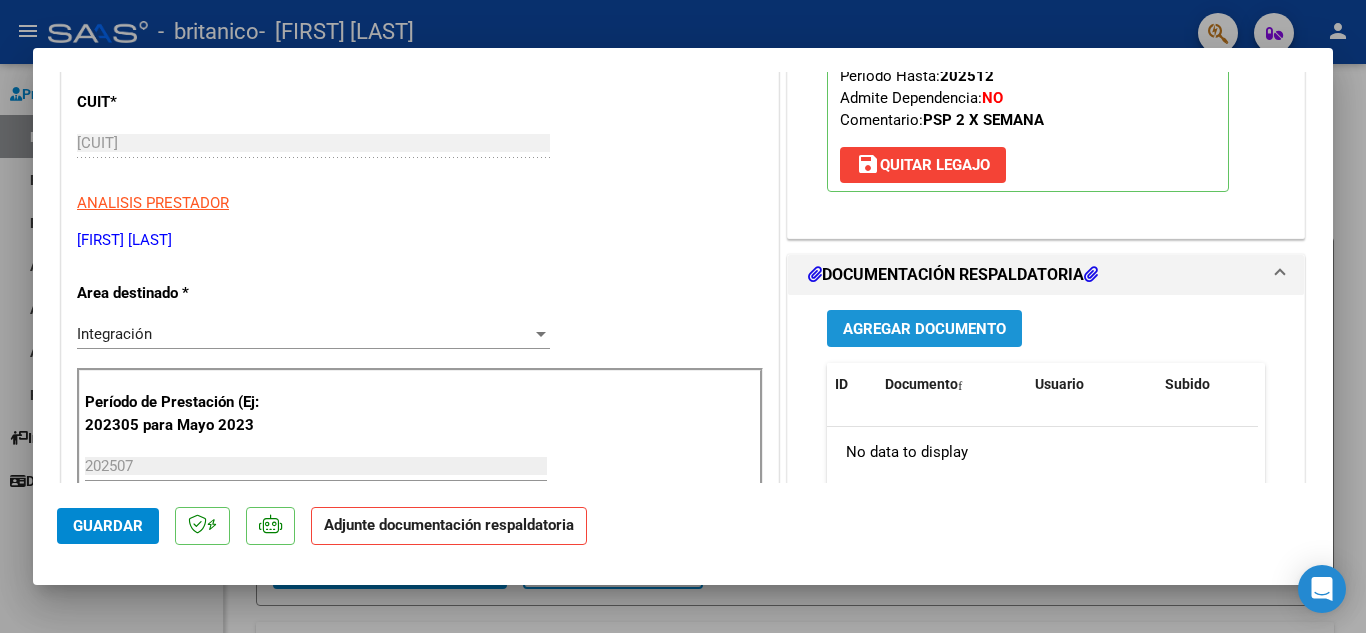 click on "Agregar Documento" at bounding box center [924, 329] 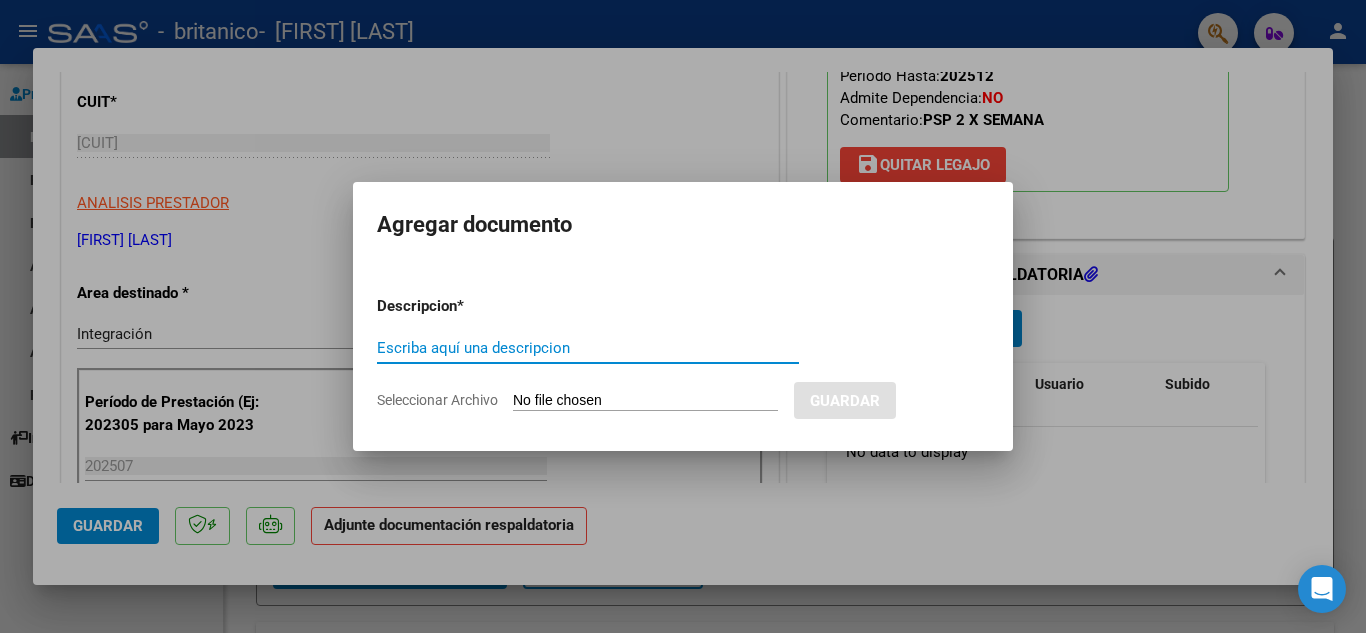click on "Seleccionar Archivo" at bounding box center [645, 401] 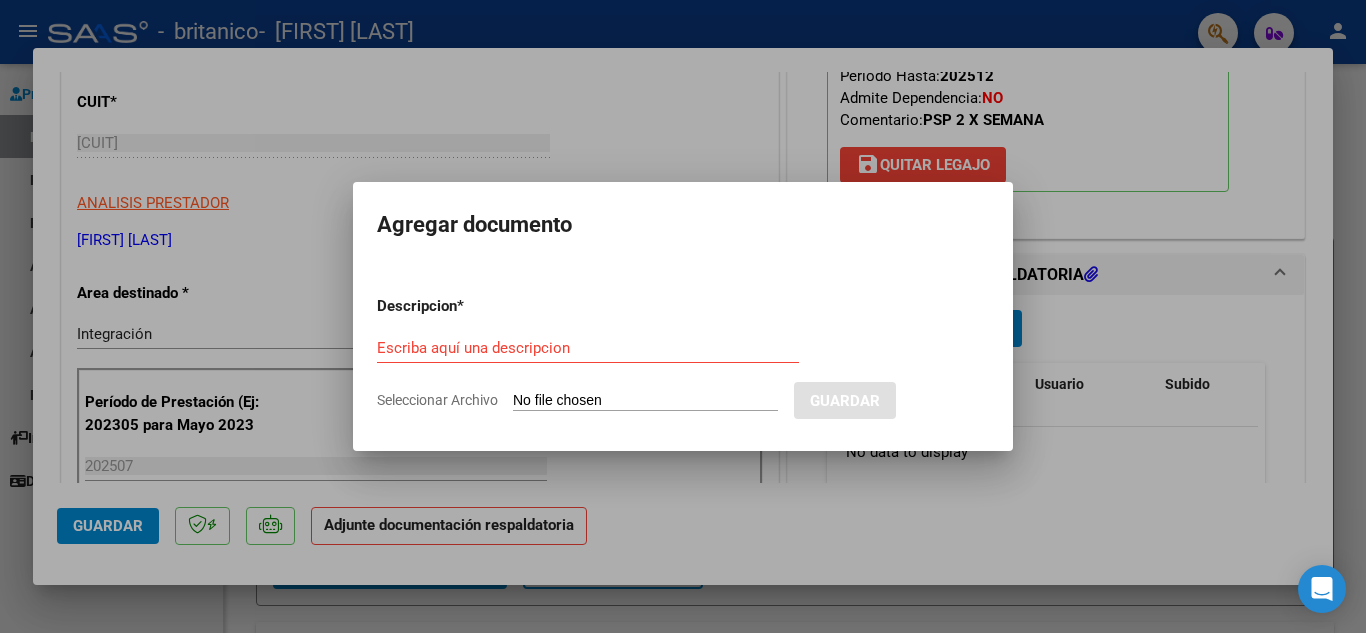 type on "C:\fakepath\asistencia [LAST] [FIRST] [DATE].jpeg" 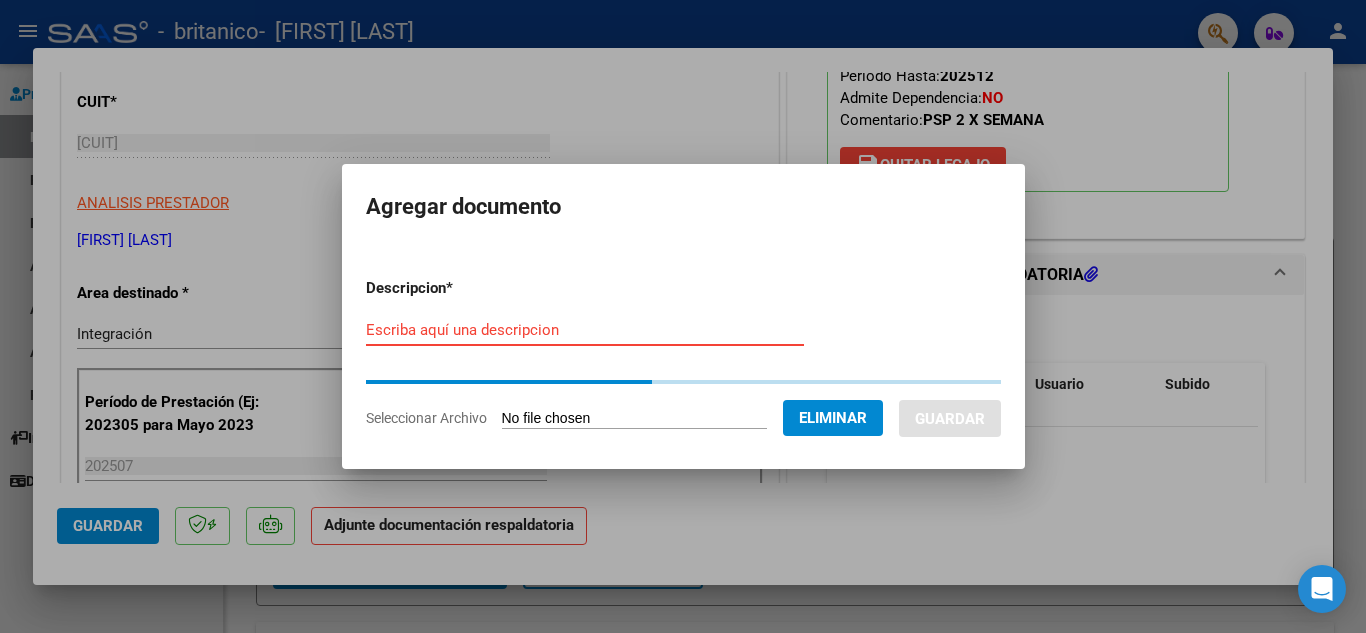 click on "Escriba aquí una descripcion" at bounding box center [585, 330] 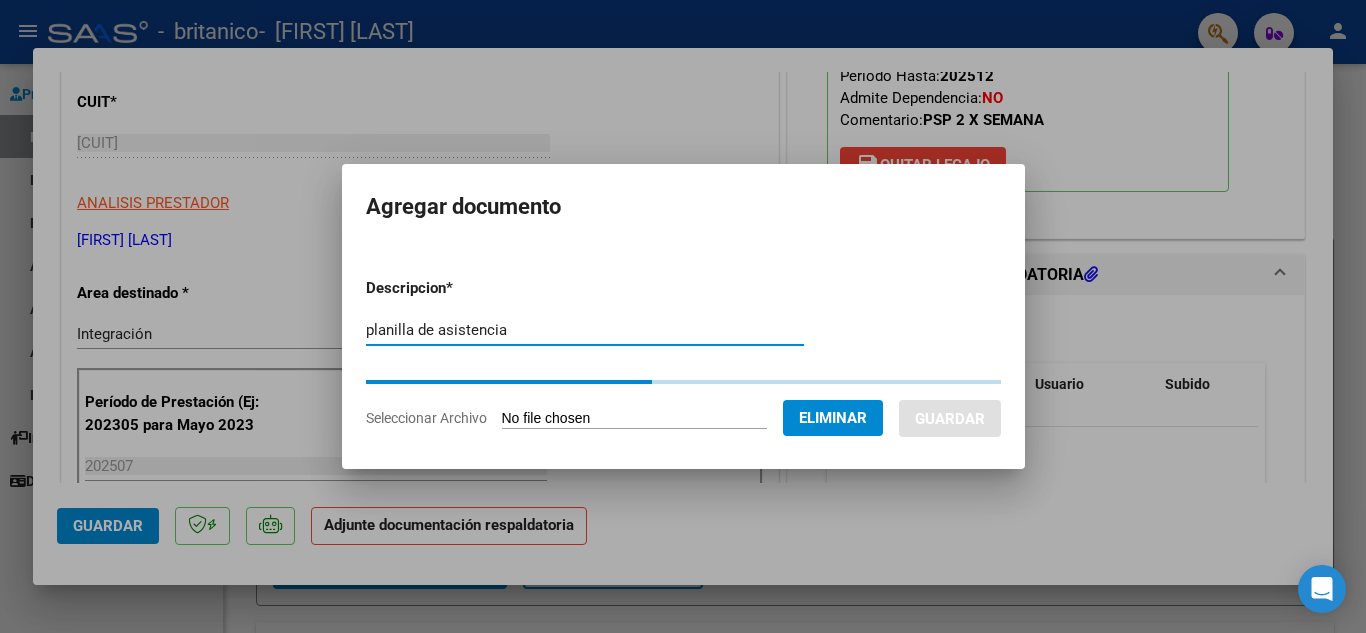 type on "planilla de asistencia" 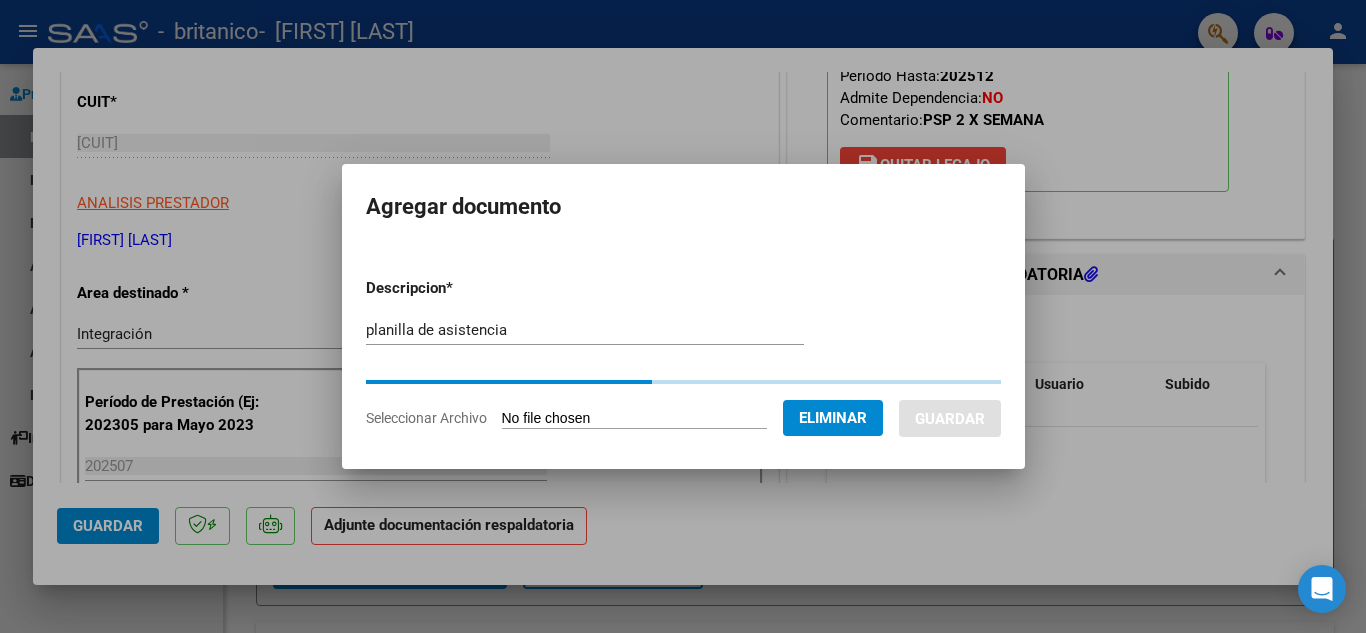 click on "Agregar documento Descripcion  *   planilla de asistencia Escriba aquí una descripcion  Seleccionar Archivo Eliminar Guardar" at bounding box center (683, 316) 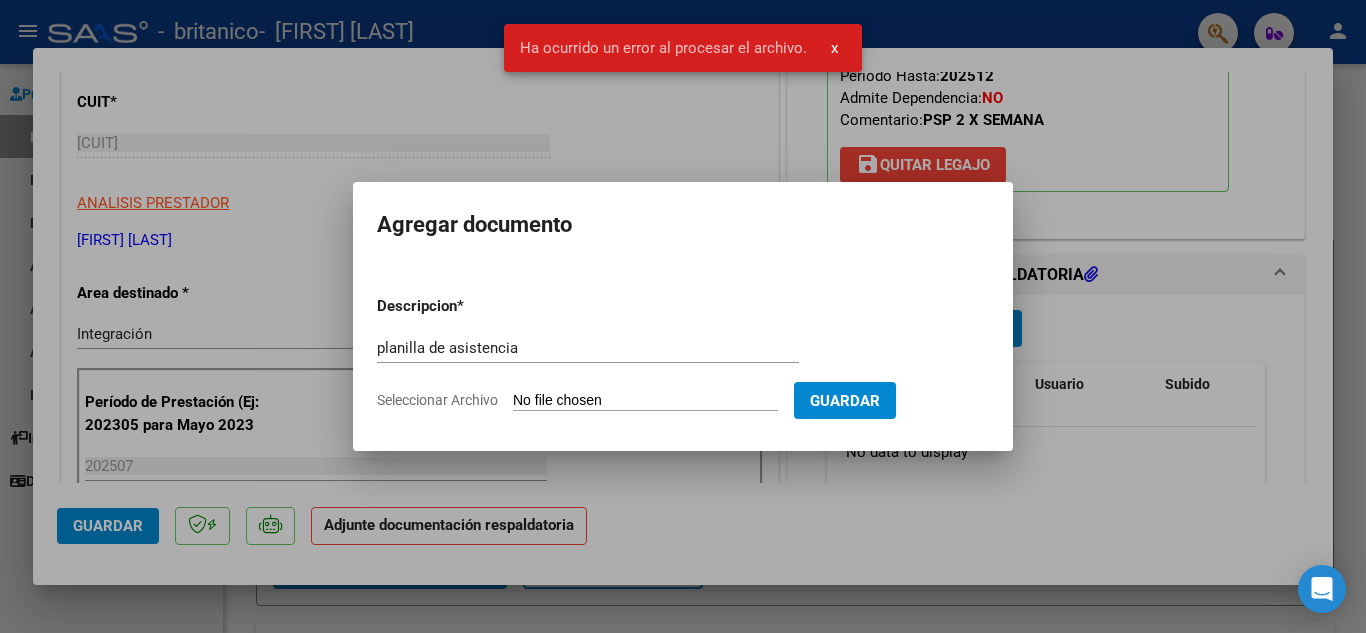 click on "Ha ocurrido un error al procesar el archivo." at bounding box center (663, 48) 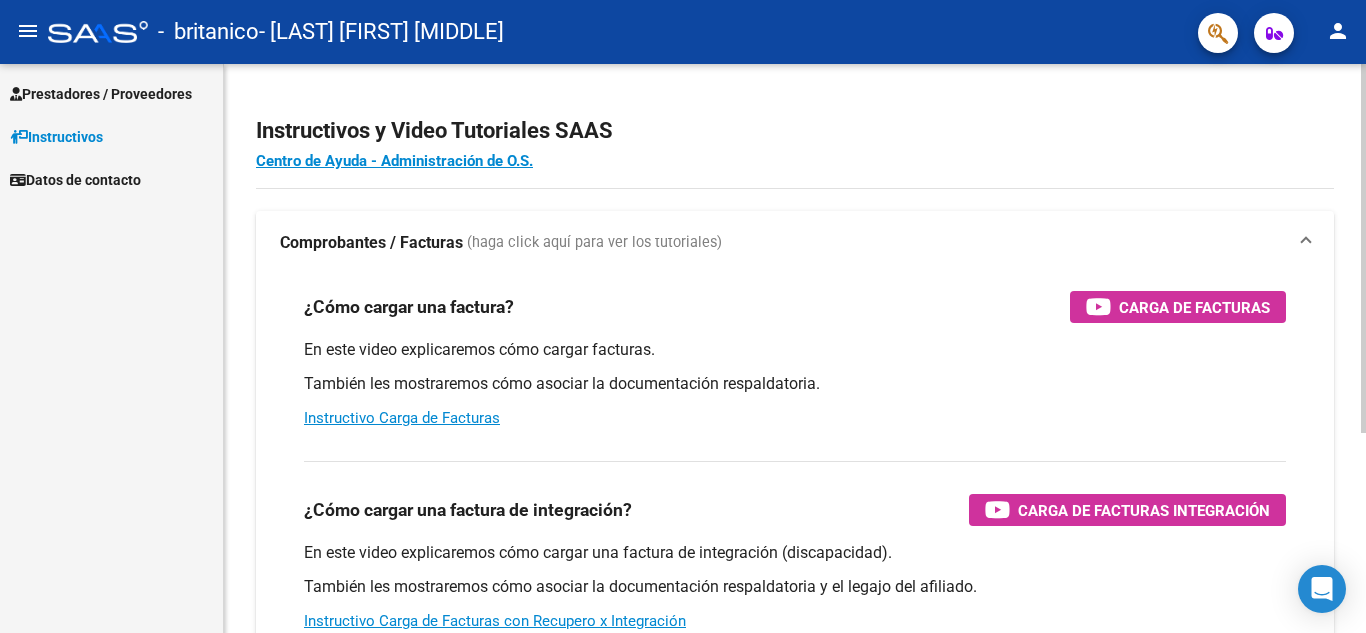 scroll, scrollTop: 0, scrollLeft: 0, axis: both 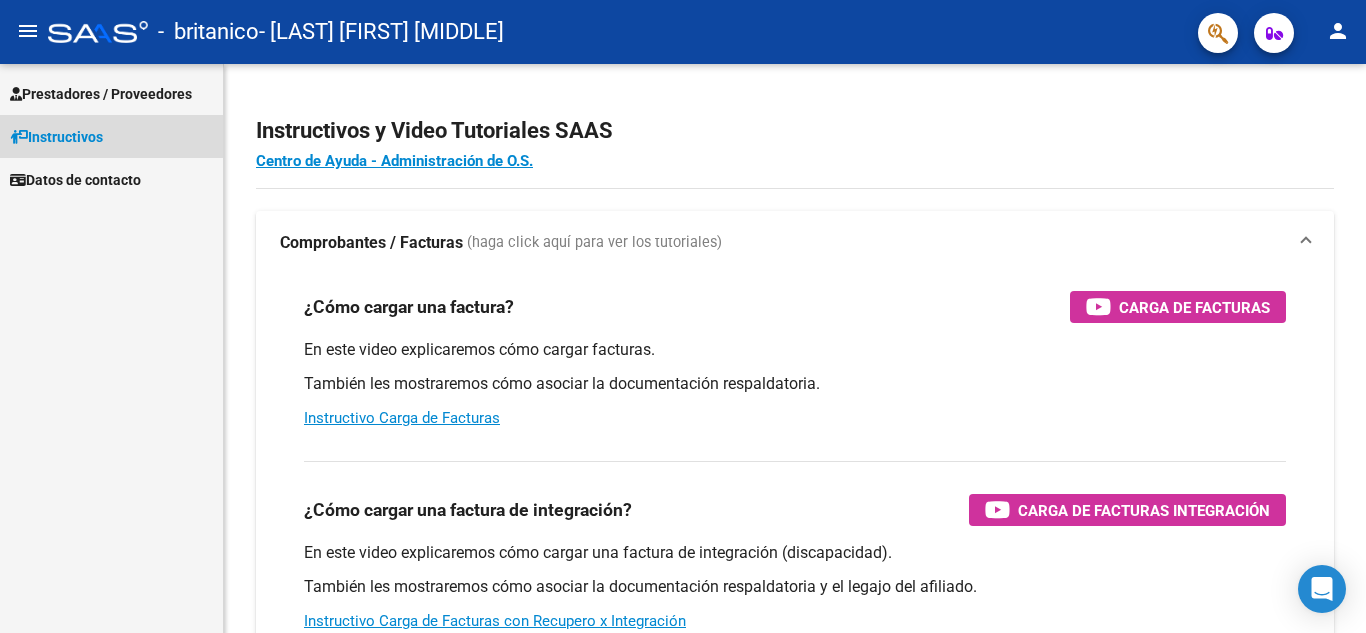 click on "Instructivos" at bounding box center [56, 137] 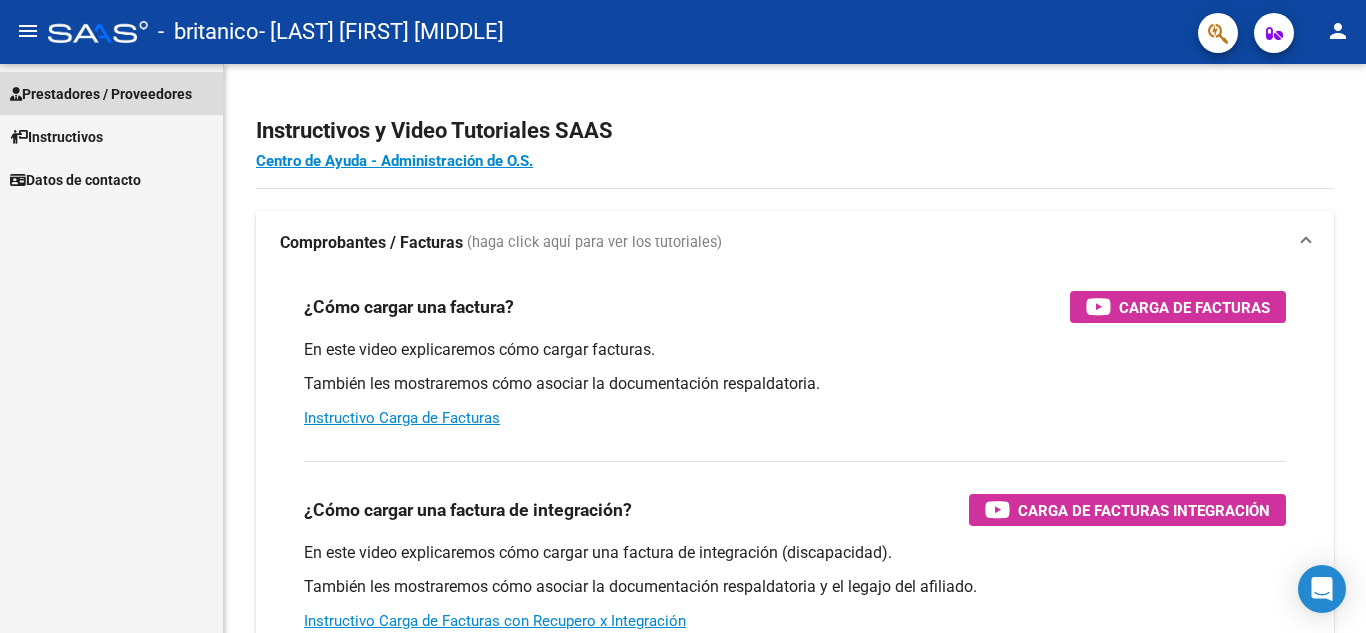 click on "Prestadores / Proveedores" at bounding box center [101, 94] 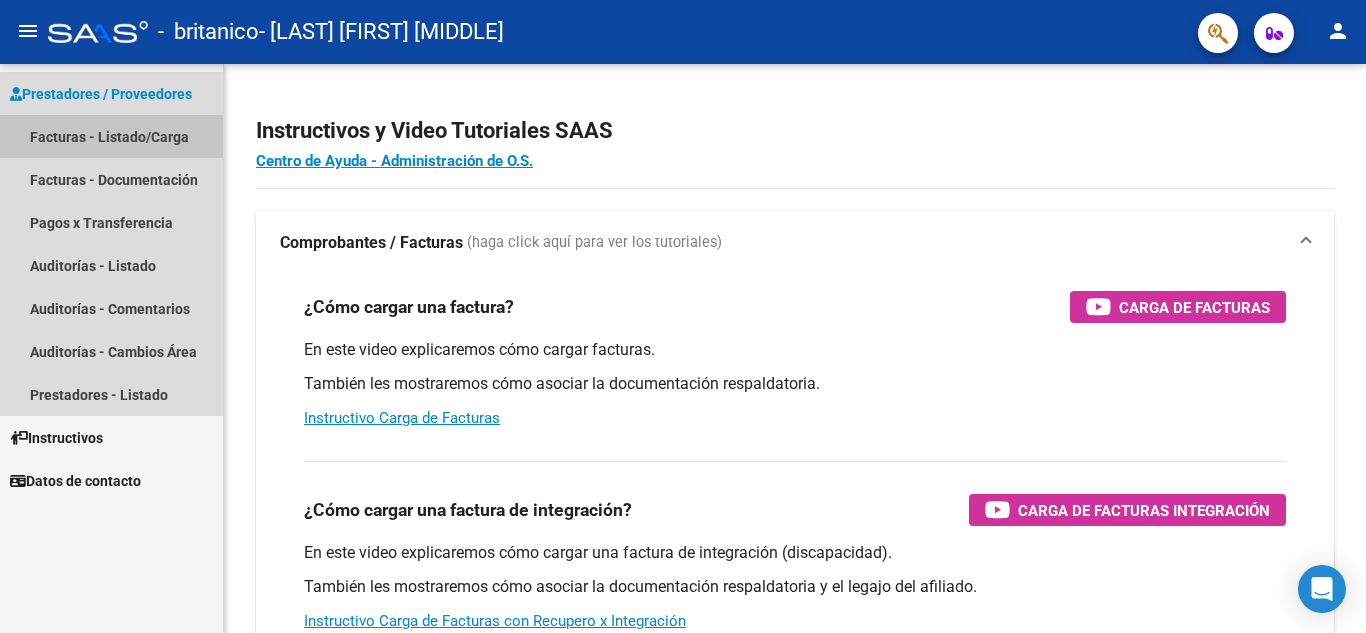 click on "Facturas - Listado/Carga" at bounding box center [111, 136] 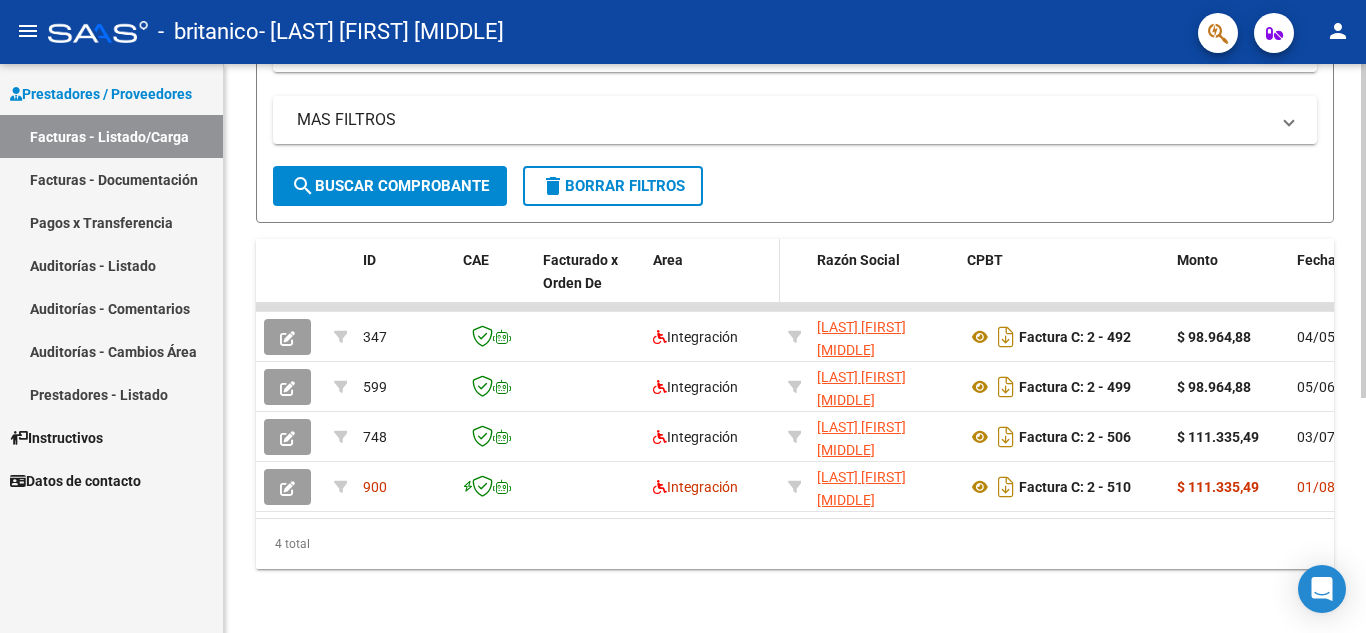 scroll, scrollTop: 399, scrollLeft: 0, axis: vertical 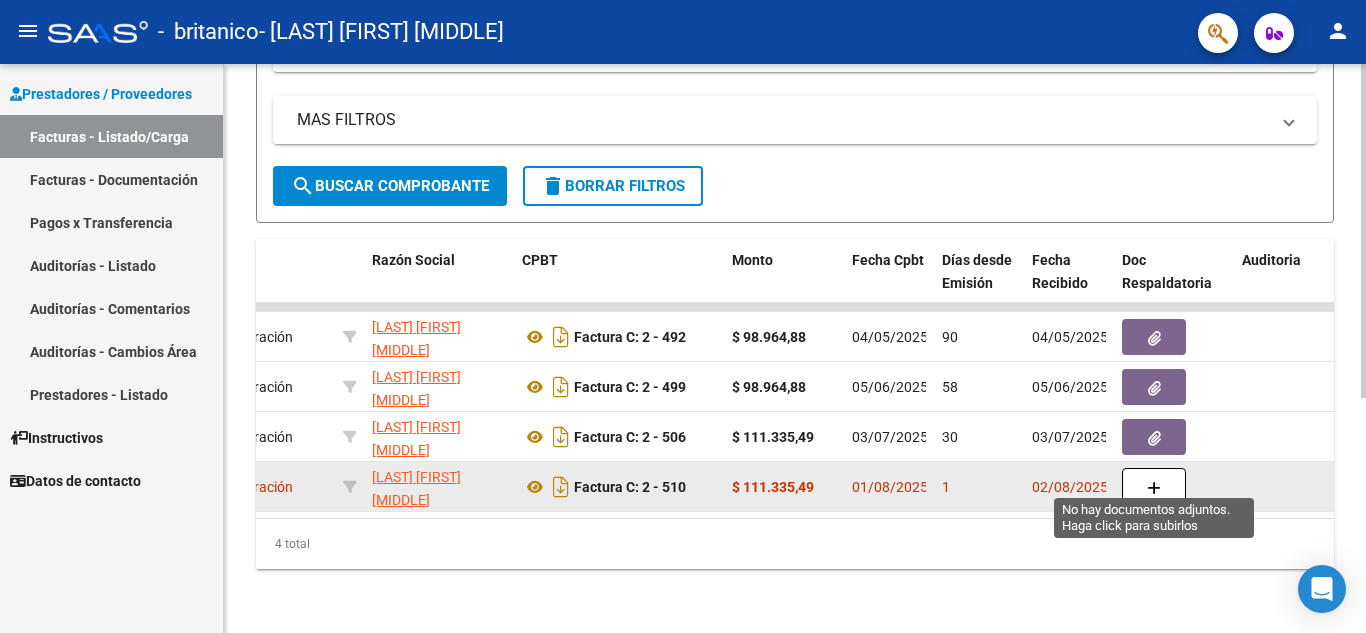 click 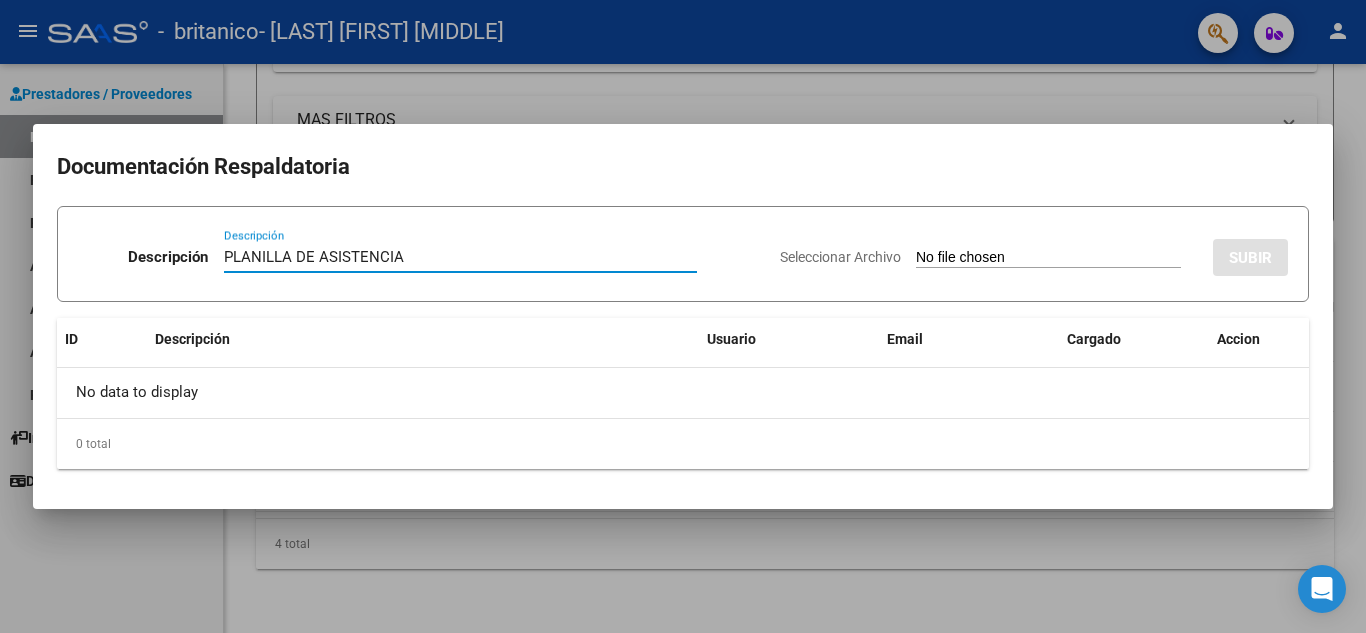 type on "PLANILLA DE ASISTENCIA" 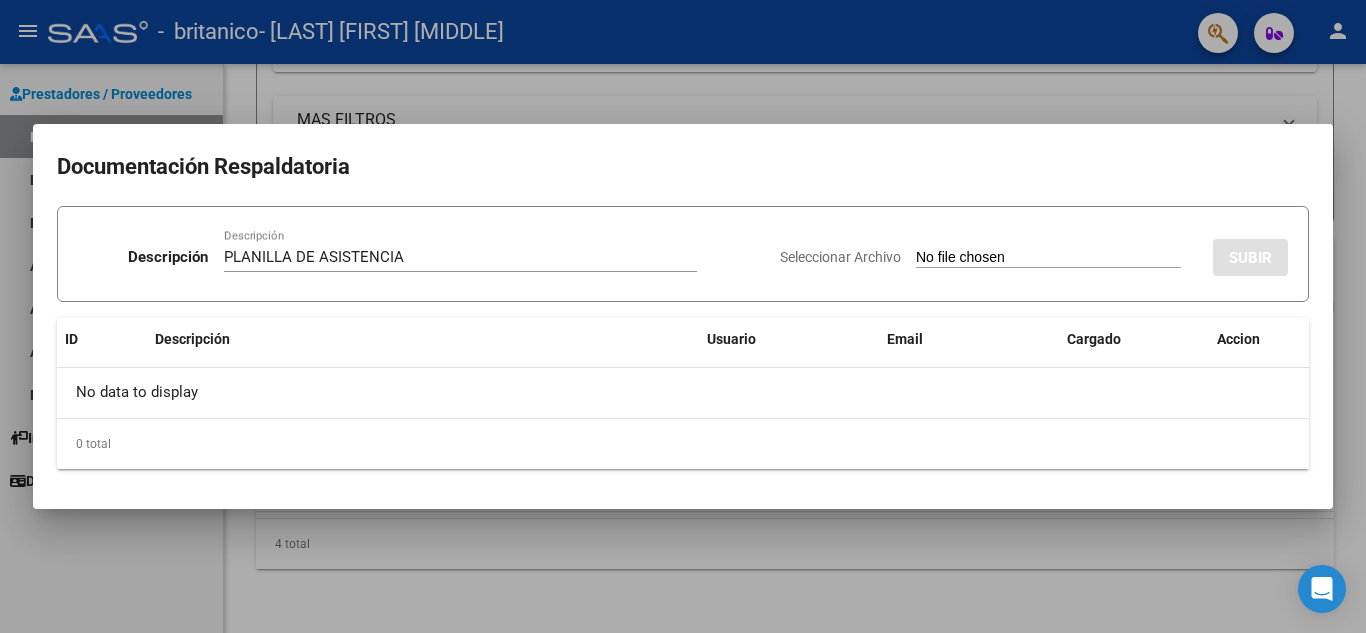 type on "C:\fakepath\asistencia [LAST] [FIRST] [DATE].jpeg" 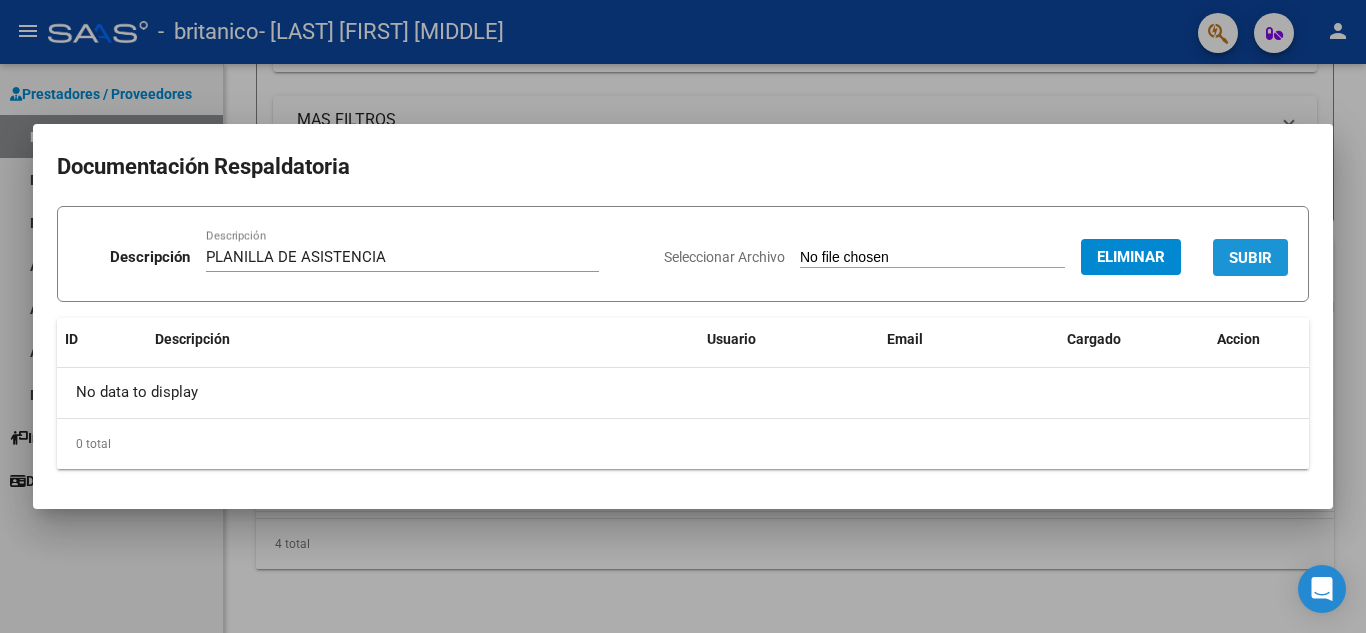 click on "SUBIR" at bounding box center [1250, 258] 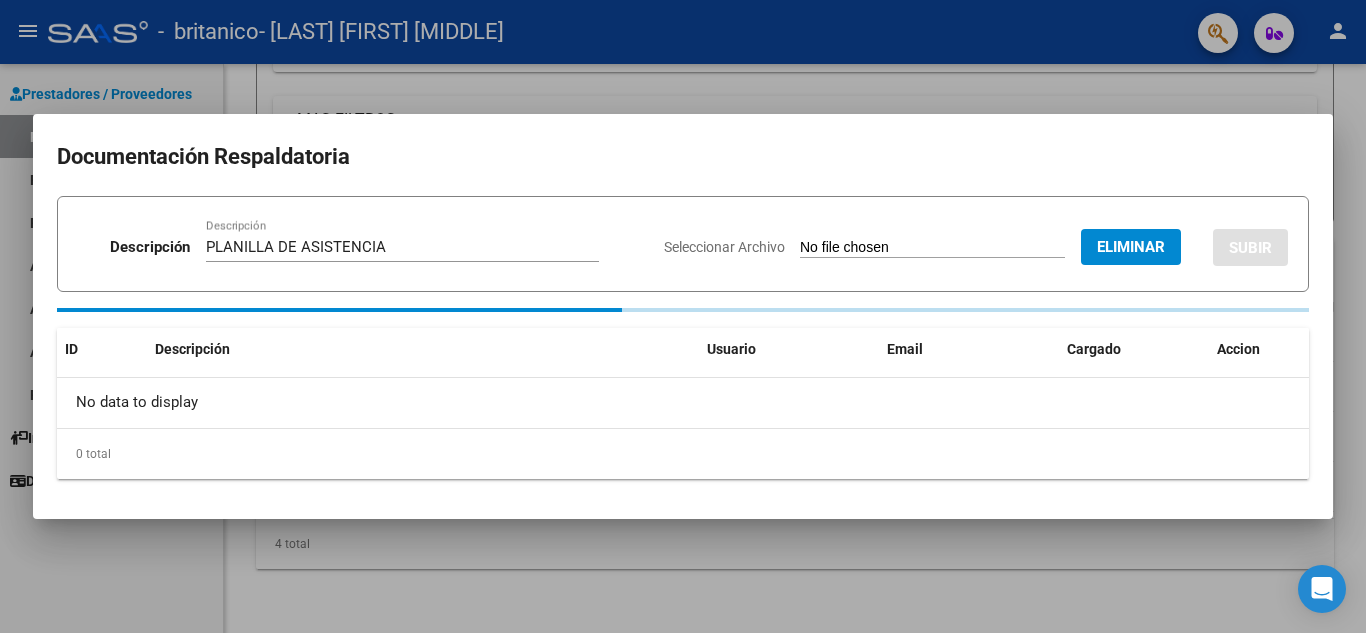 type 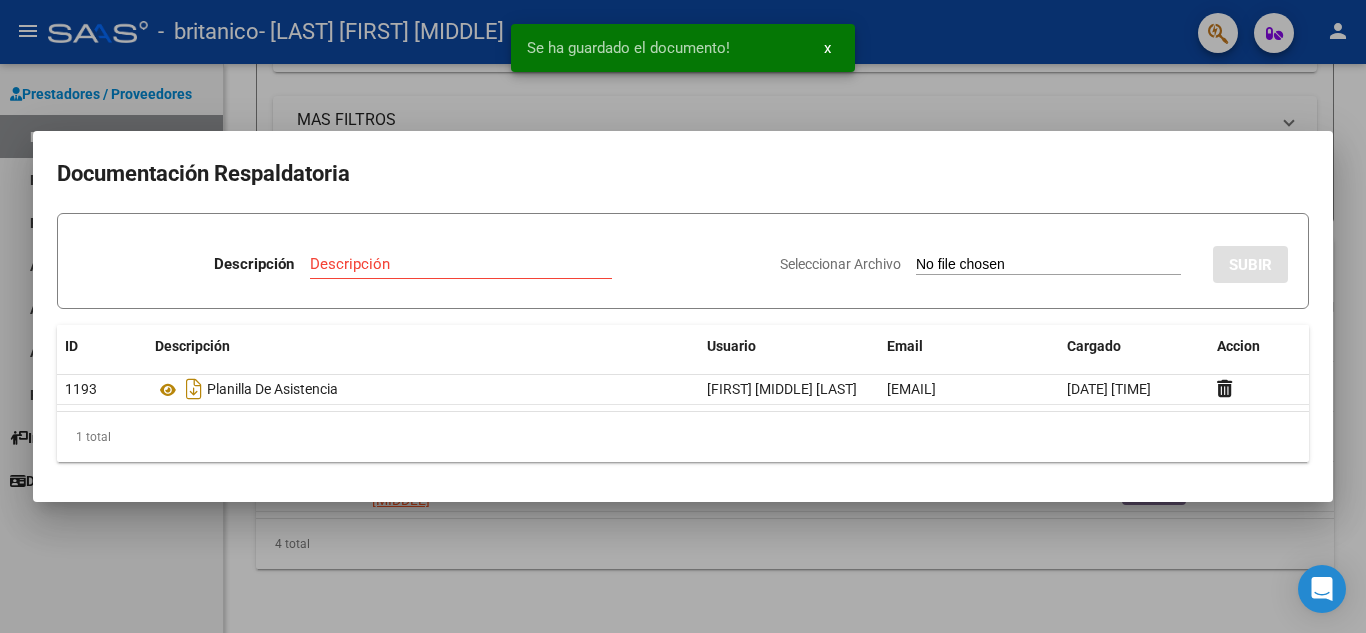 click at bounding box center [683, 316] 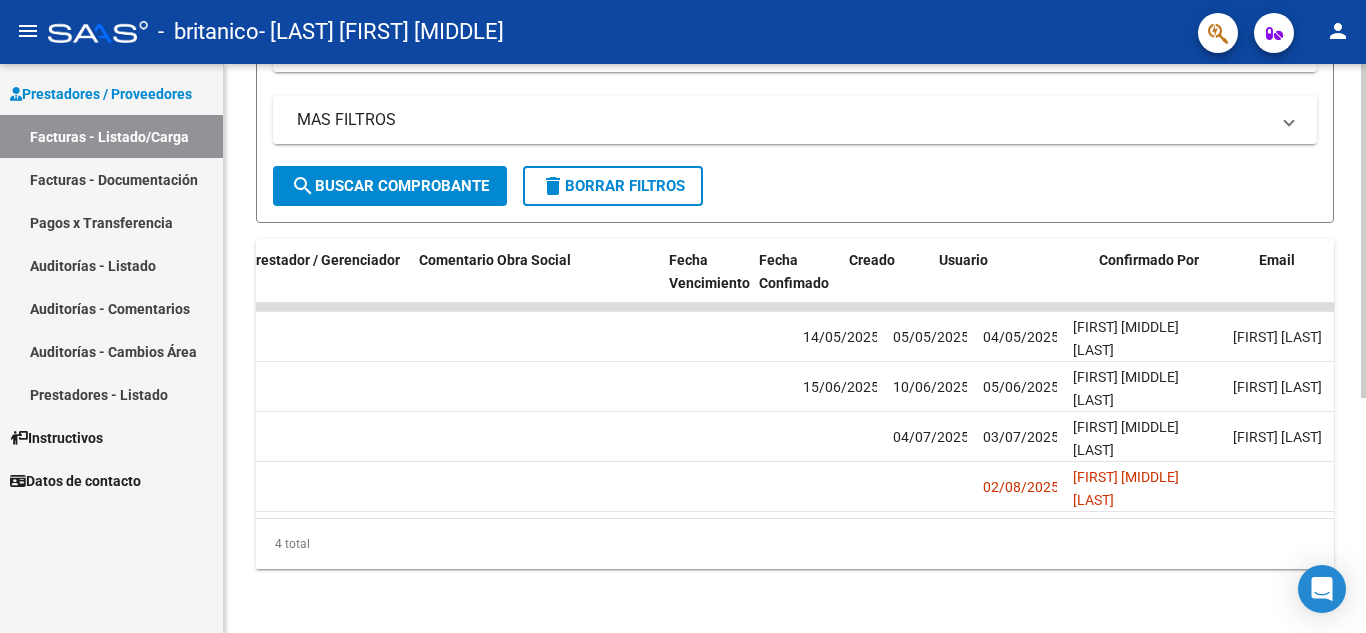 scroll, scrollTop: 0, scrollLeft: 3138, axis: horizontal 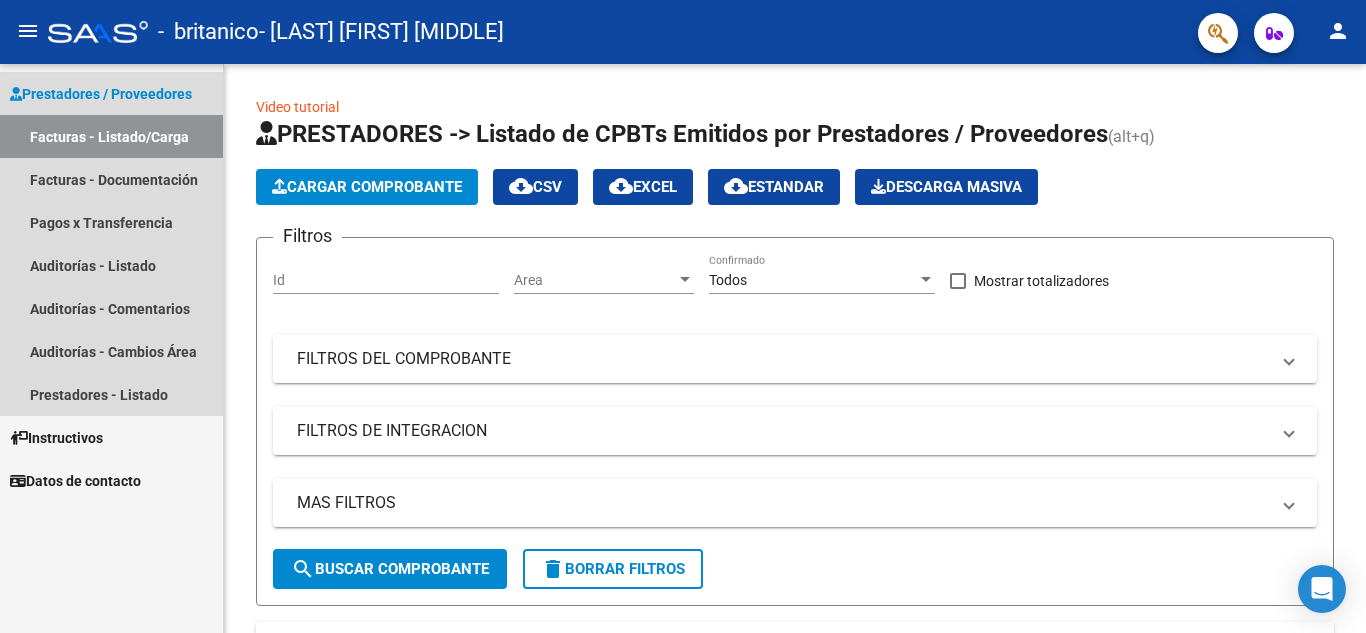 click on "Prestadores / Proveedores" at bounding box center [101, 94] 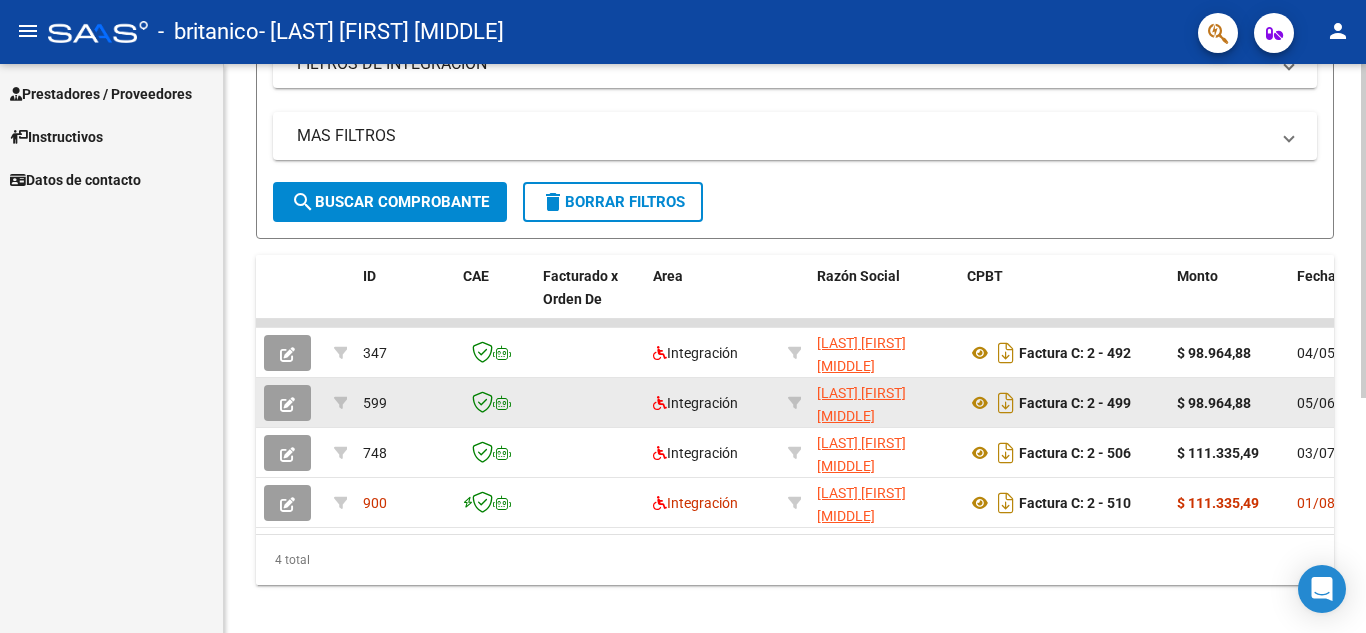 scroll, scrollTop: 399, scrollLeft: 0, axis: vertical 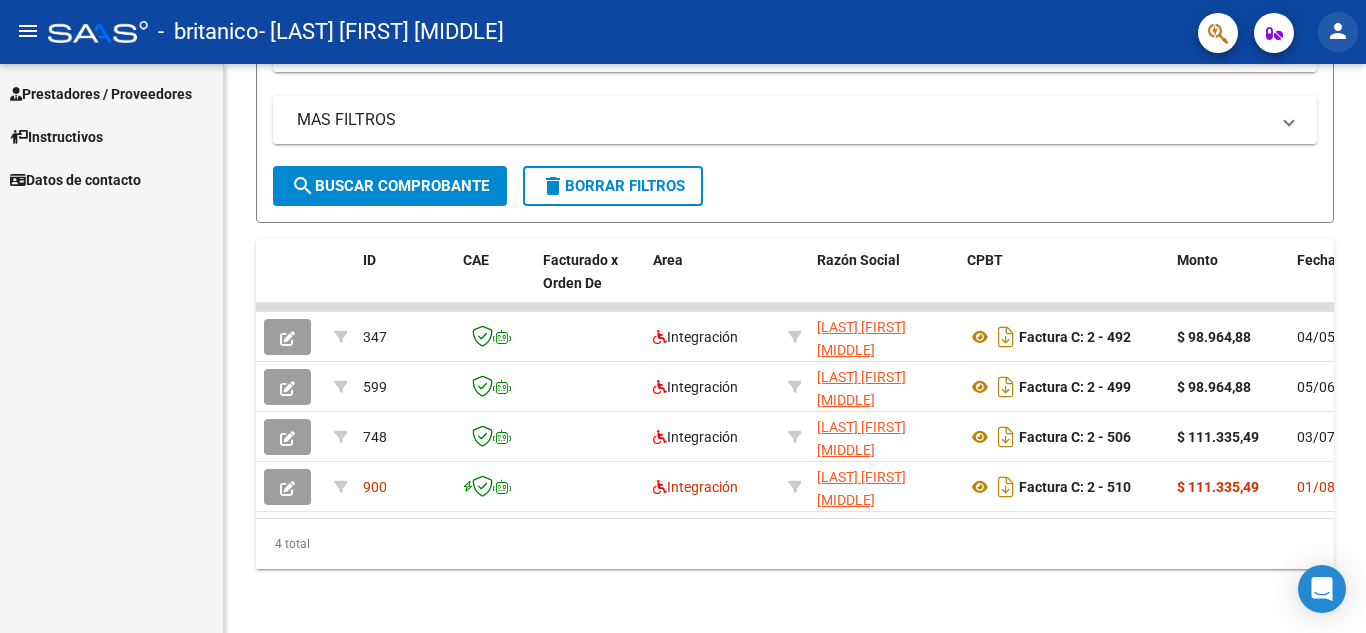 click on "person" 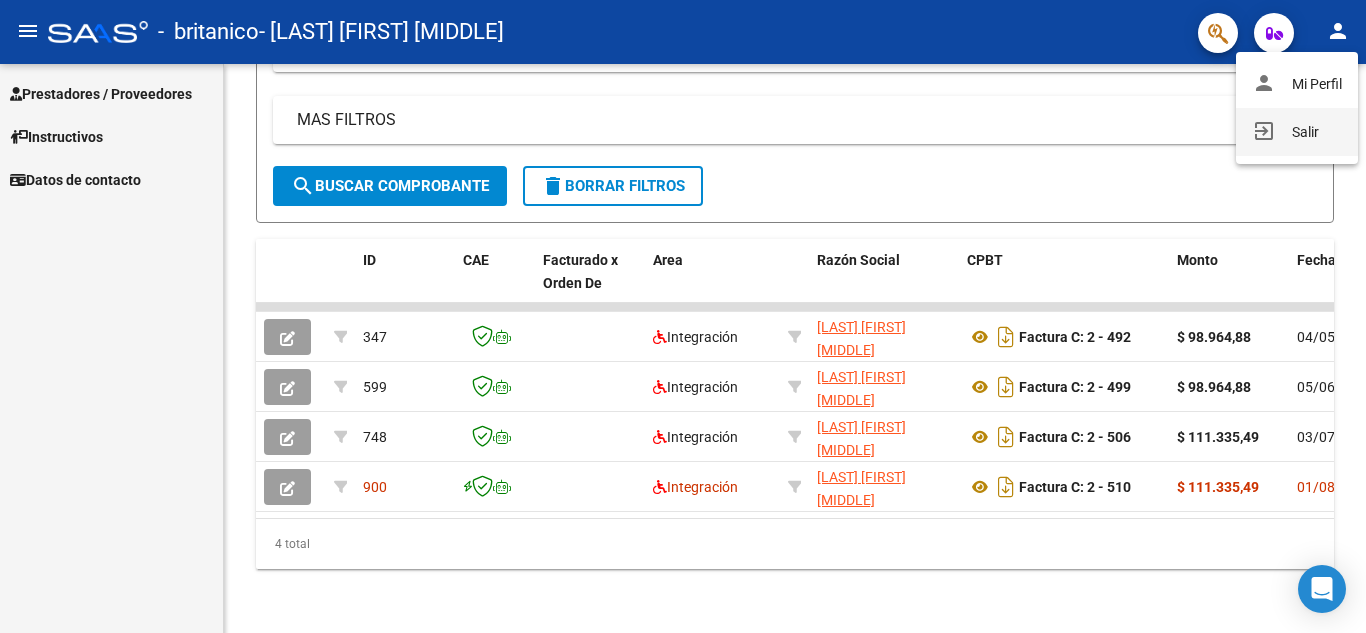click on "exit_to_app" at bounding box center [1264, 131] 